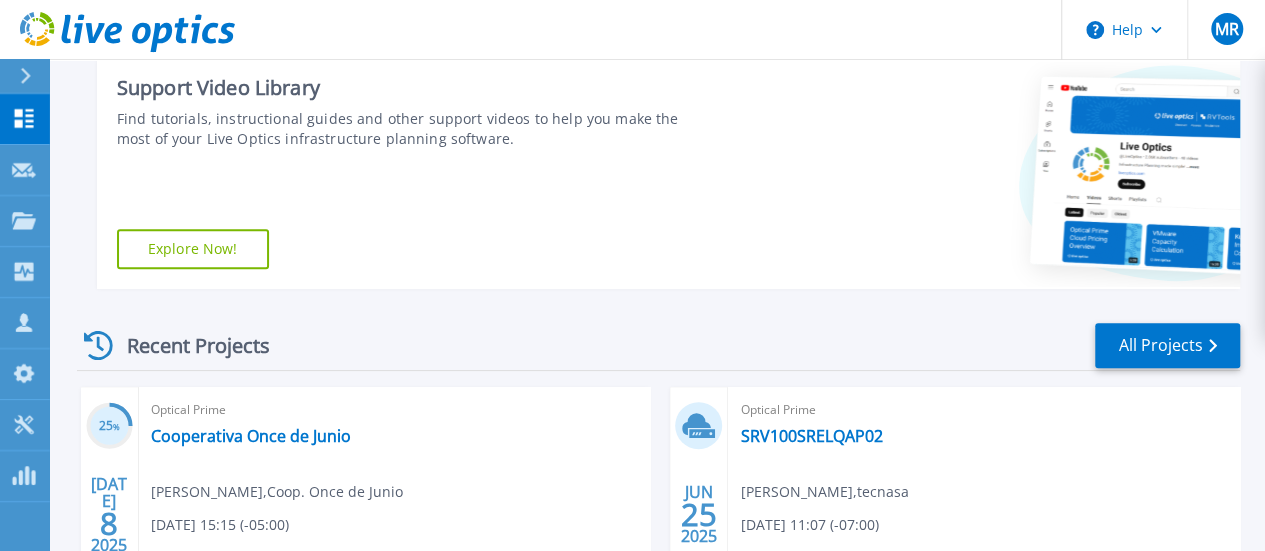 scroll, scrollTop: 526, scrollLeft: 0, axis: vertical 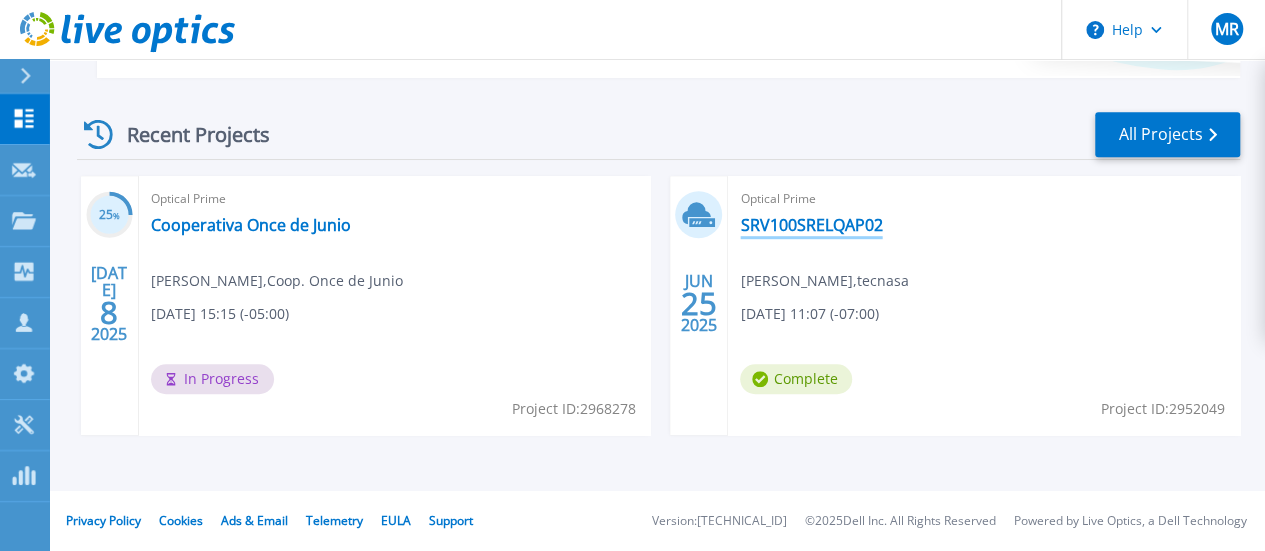 click on "SRV100SRELQAP02" at bounding box center [811, 225] 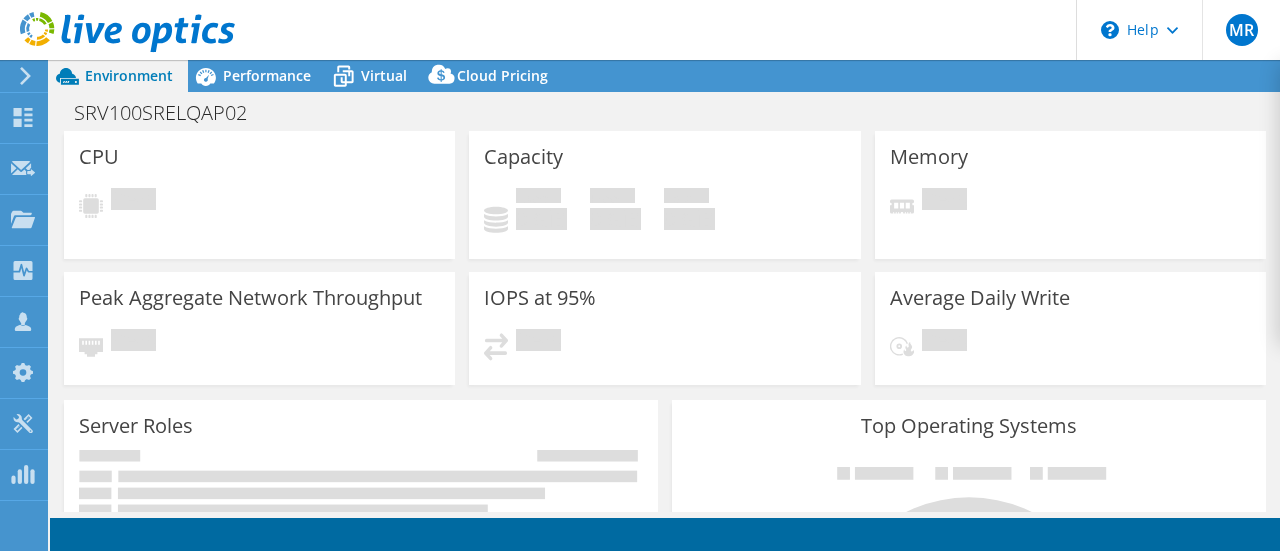scroll, scrollTop: 0, scrollLeft: 0, axis: both 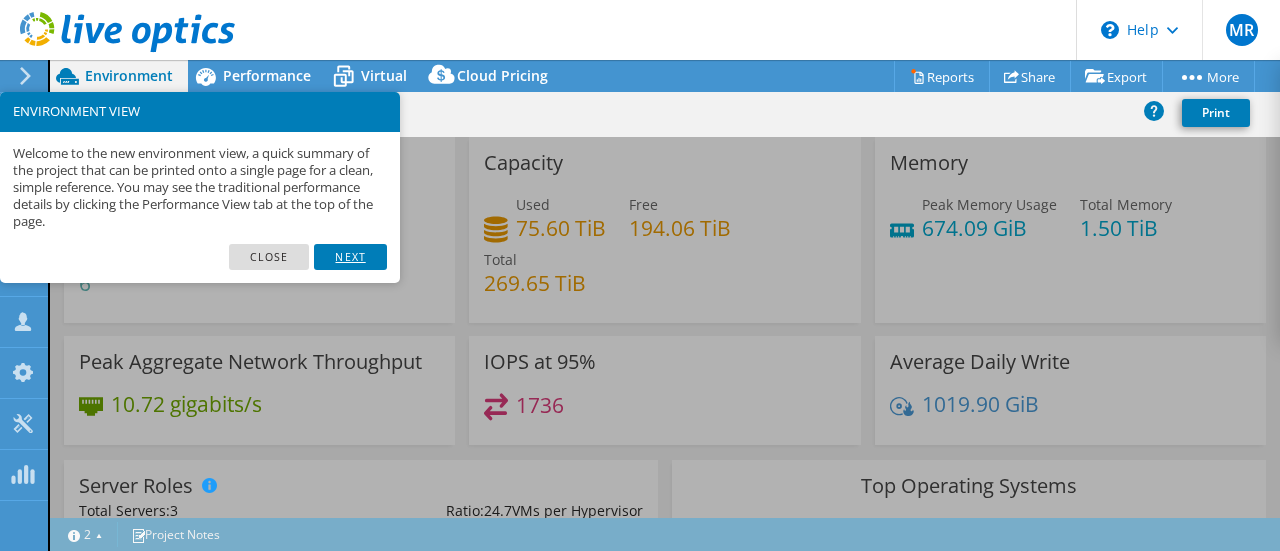 click on "Next" at bounding box center (350, 257) 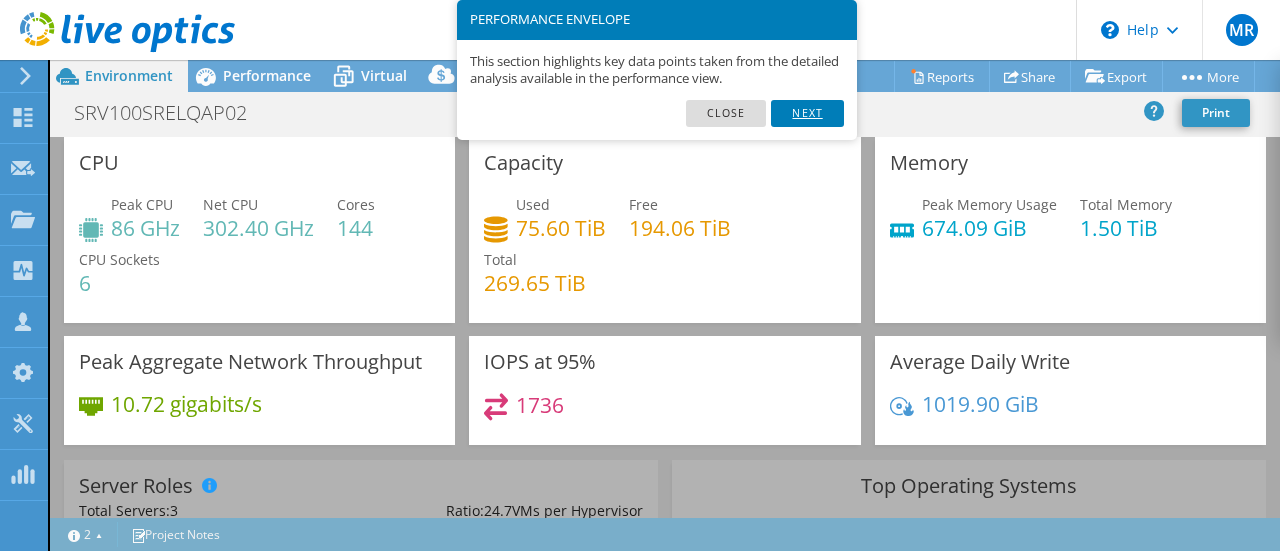 click on "Next" at bounding box center [807, 113] 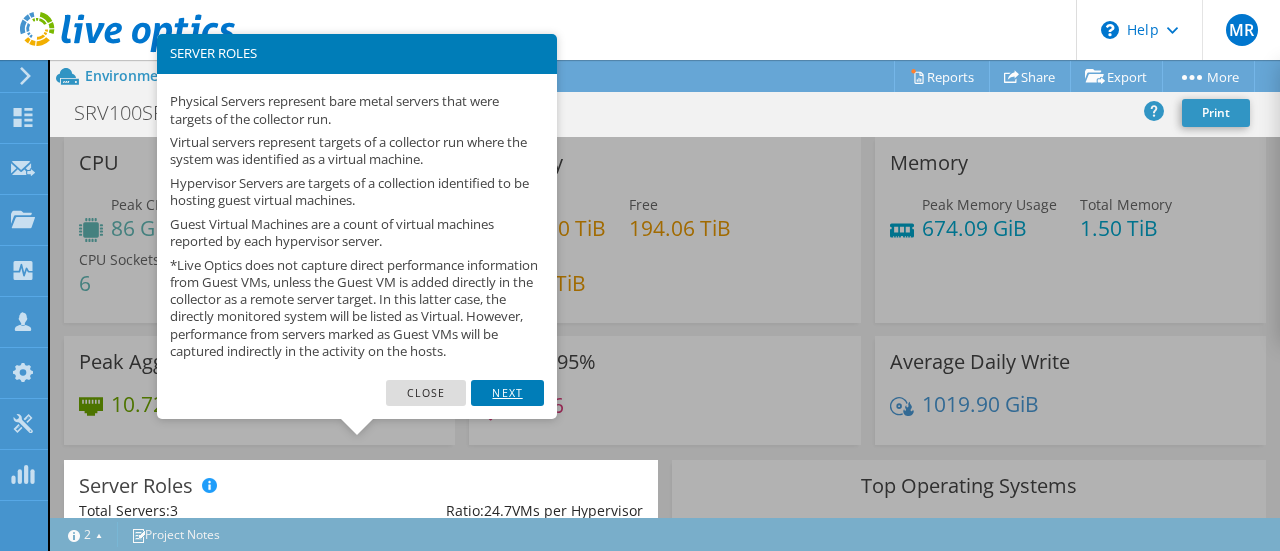 click on "Next" at bounding box center (507, 393) 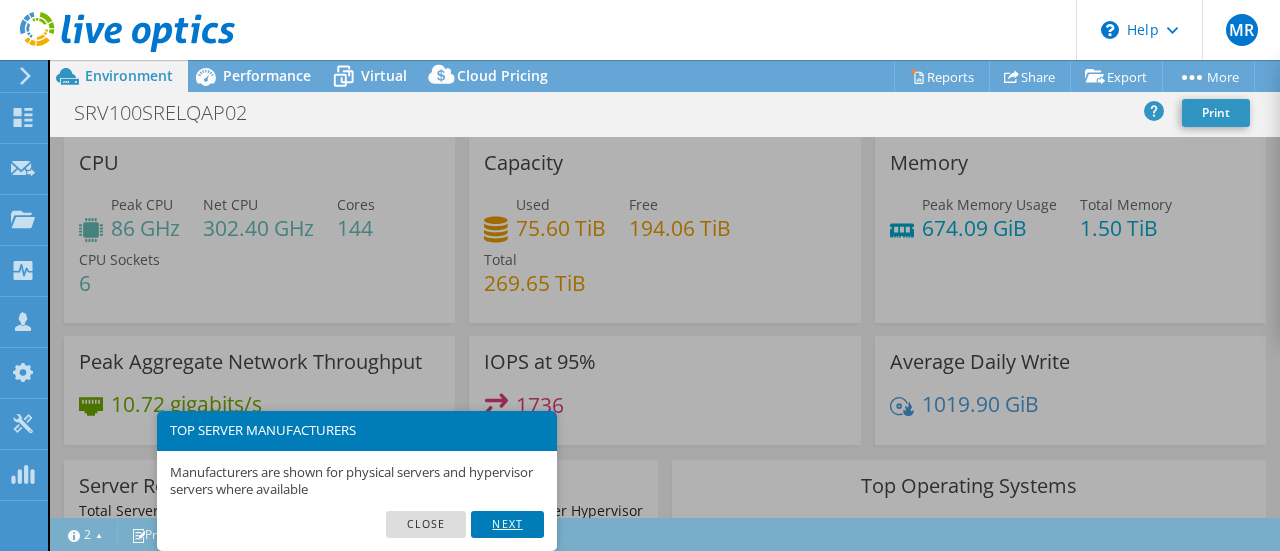 click on "Next" at bounding box center [507, 524] 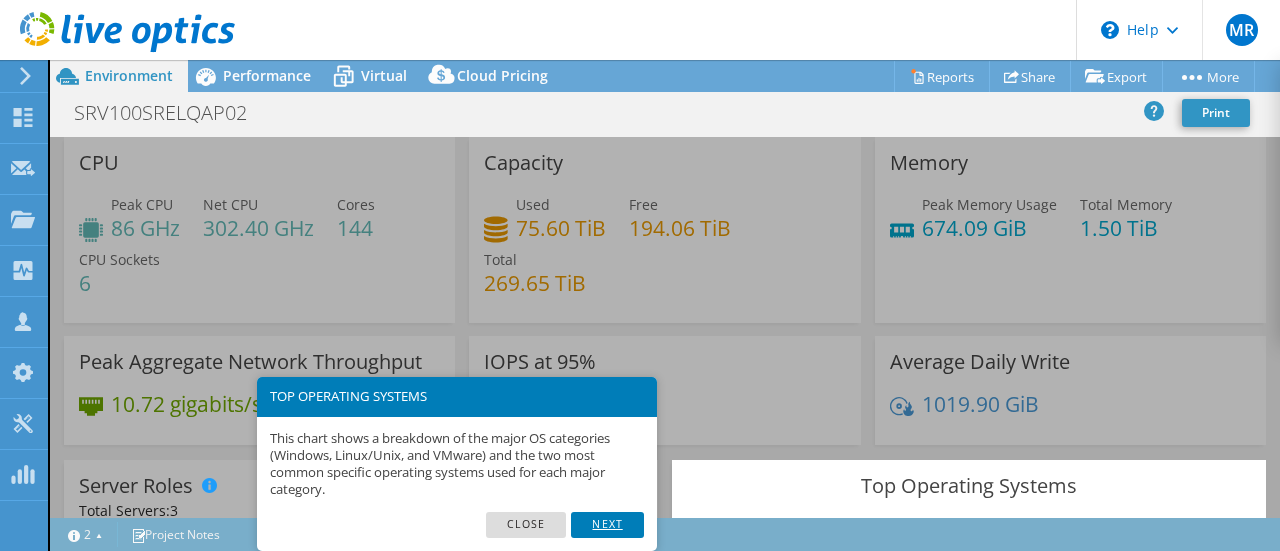click on "Next" at bounding box center [607, 525] 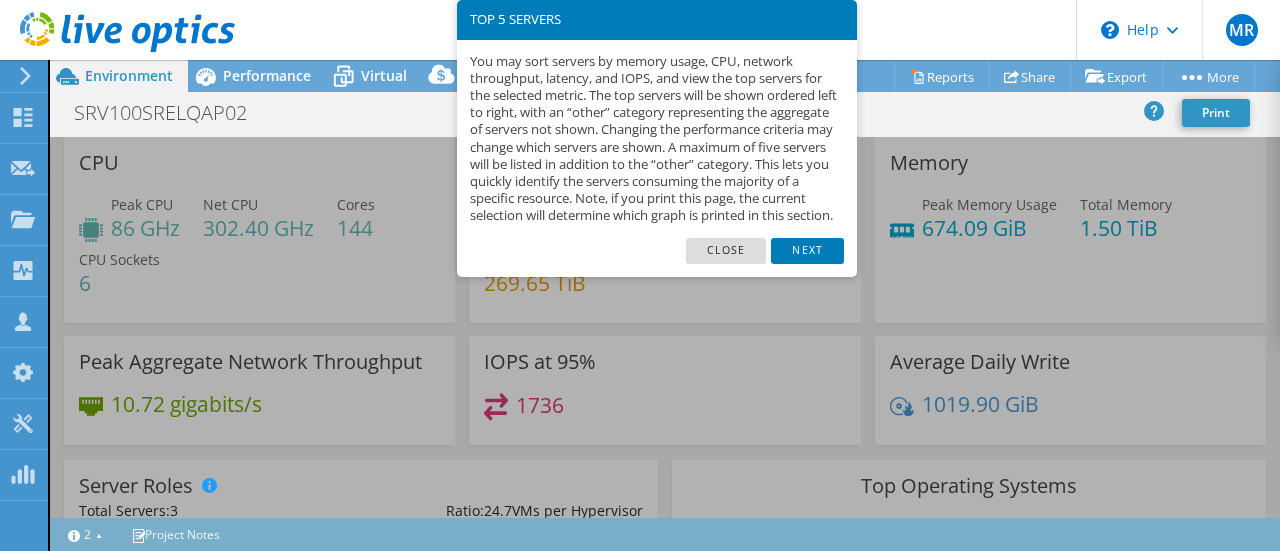 scroll, scrollTop: 808, scrollLeft: 0, axis: vertical 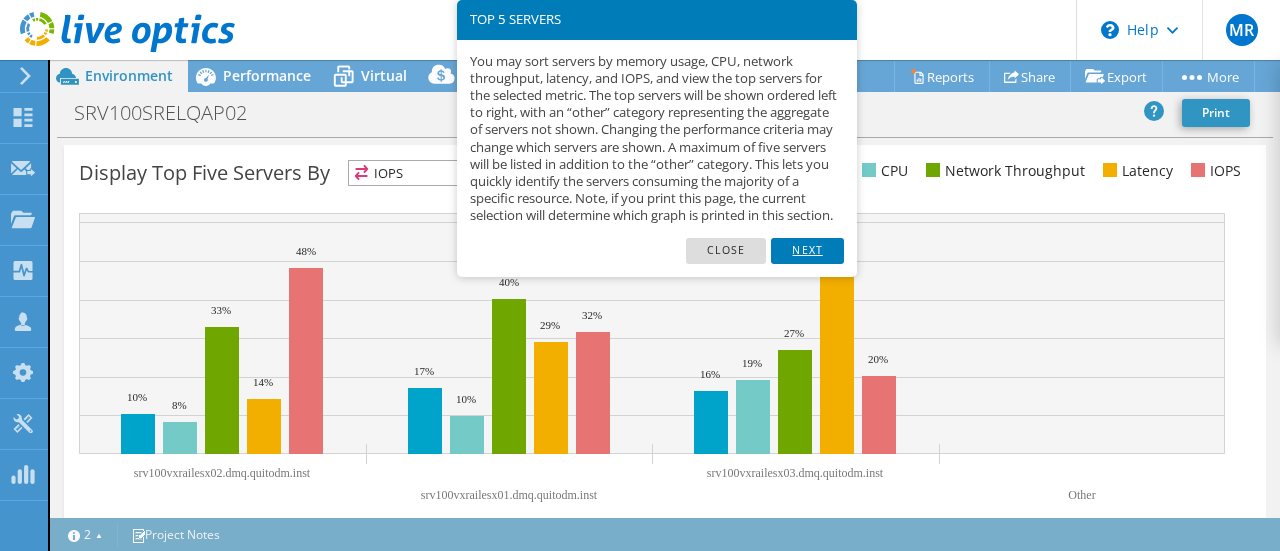 click on "Next" at bounding box center (807, 251) 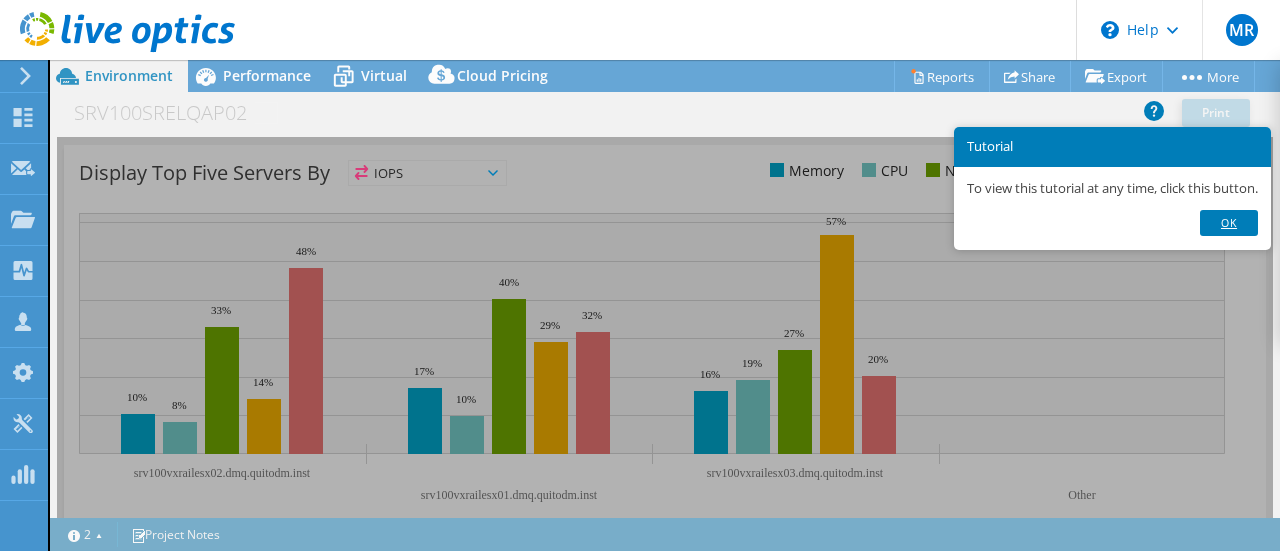 click on "Ok" at bounding box center [1229, 223] 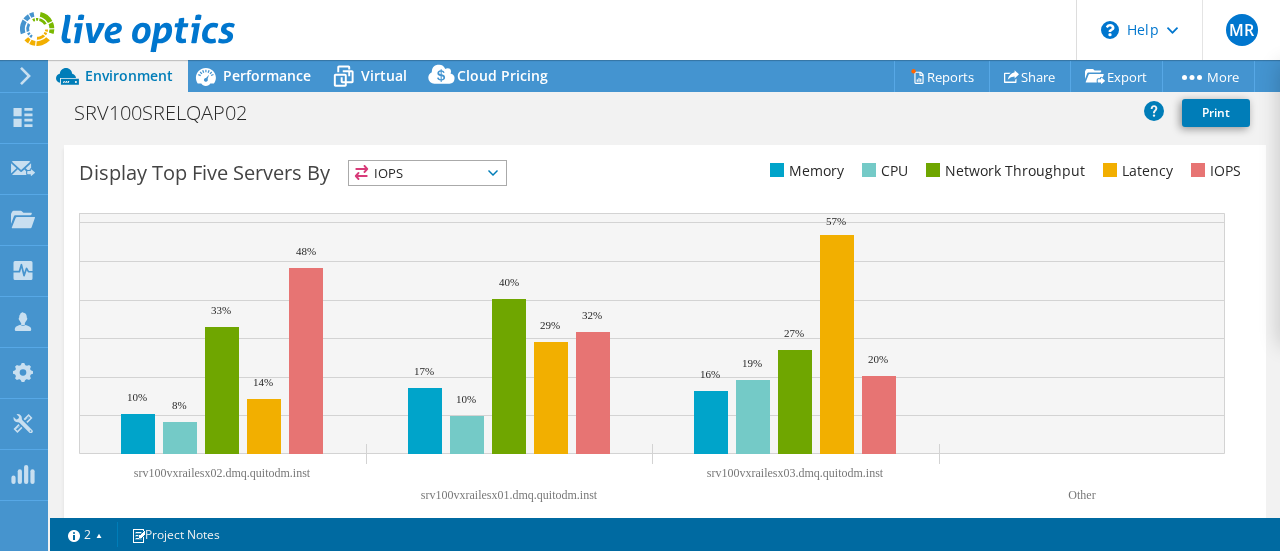 scroll, scrollTop: 837, scrollLeft: 0, axis: vertical 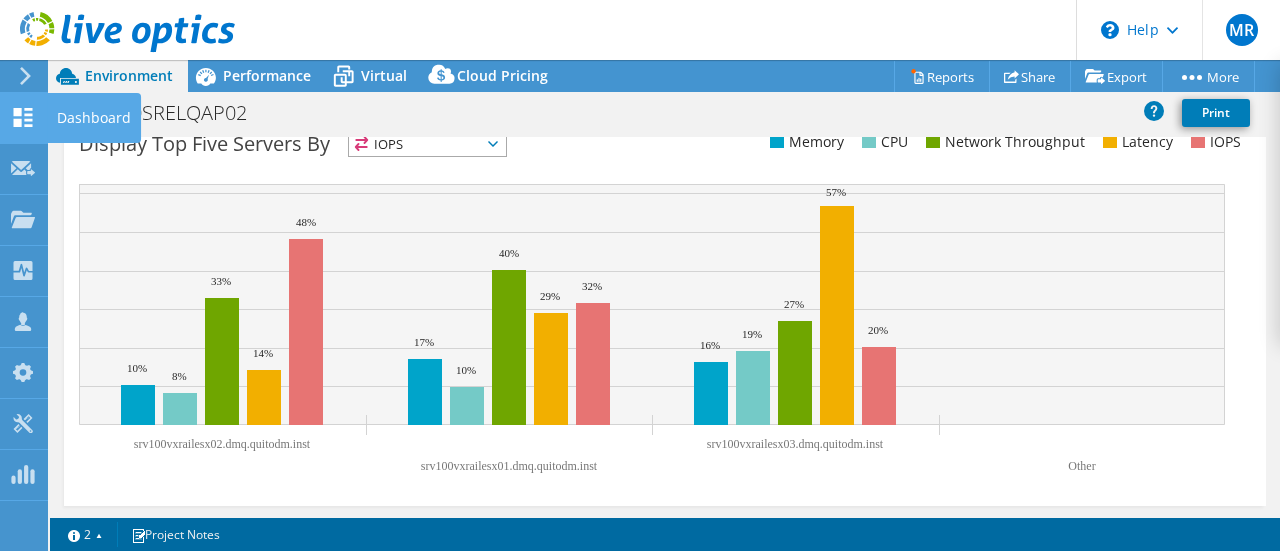 click 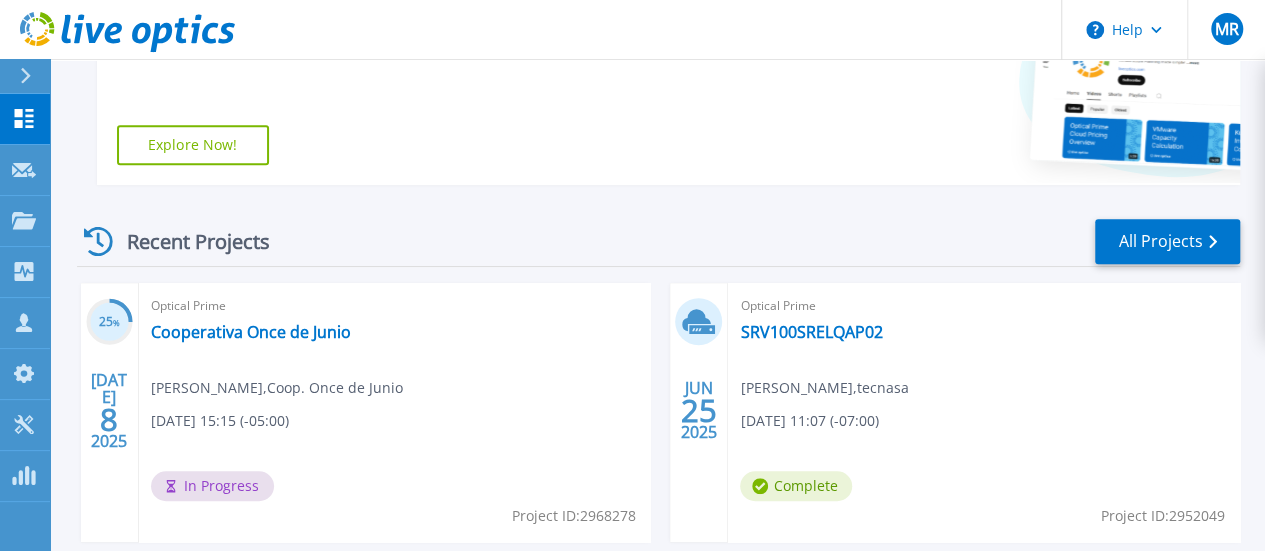 scroll, scrollTop: 420, scrollLeft: 0, axis: vertical 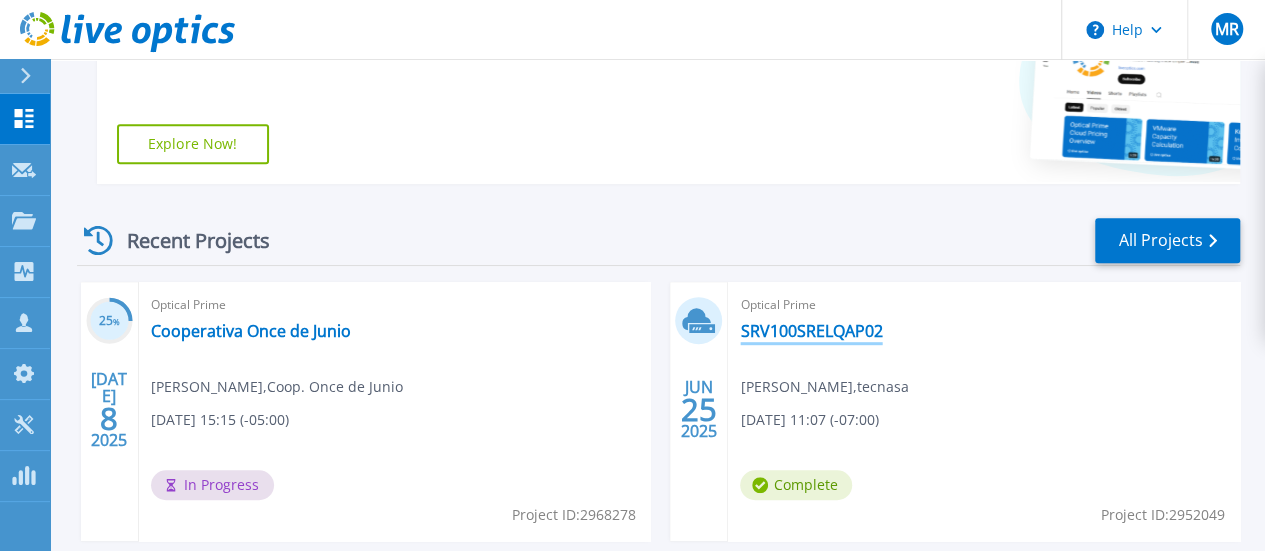 click on "SRV100SRELQAP02" at bounding box center (811, 331) 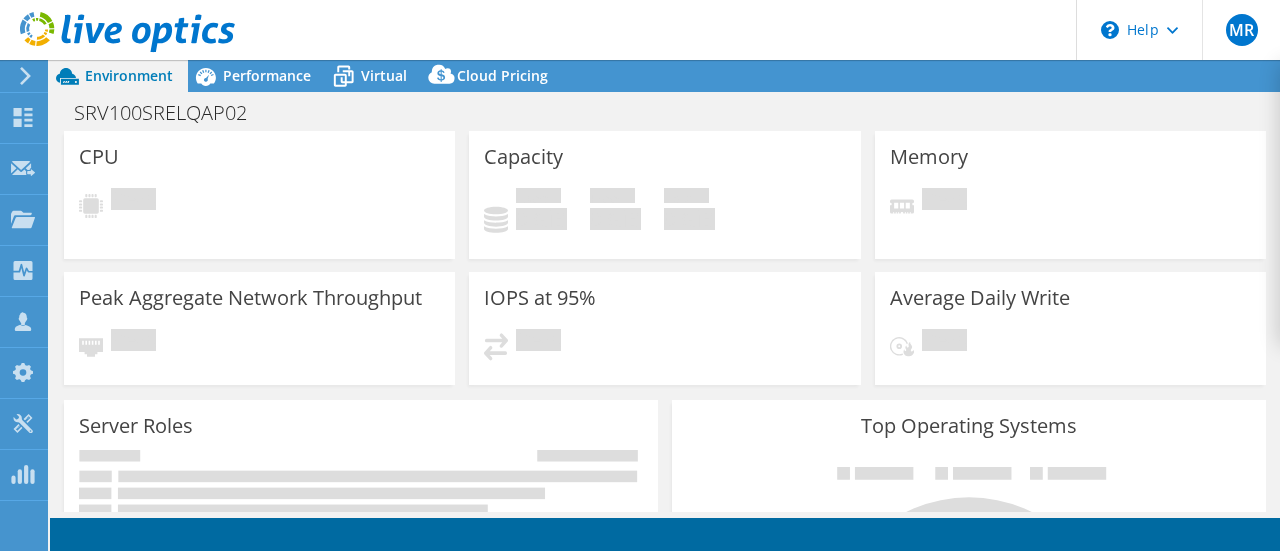 scroll, scrollTop: 0, scrollLeft: 0, axis: both 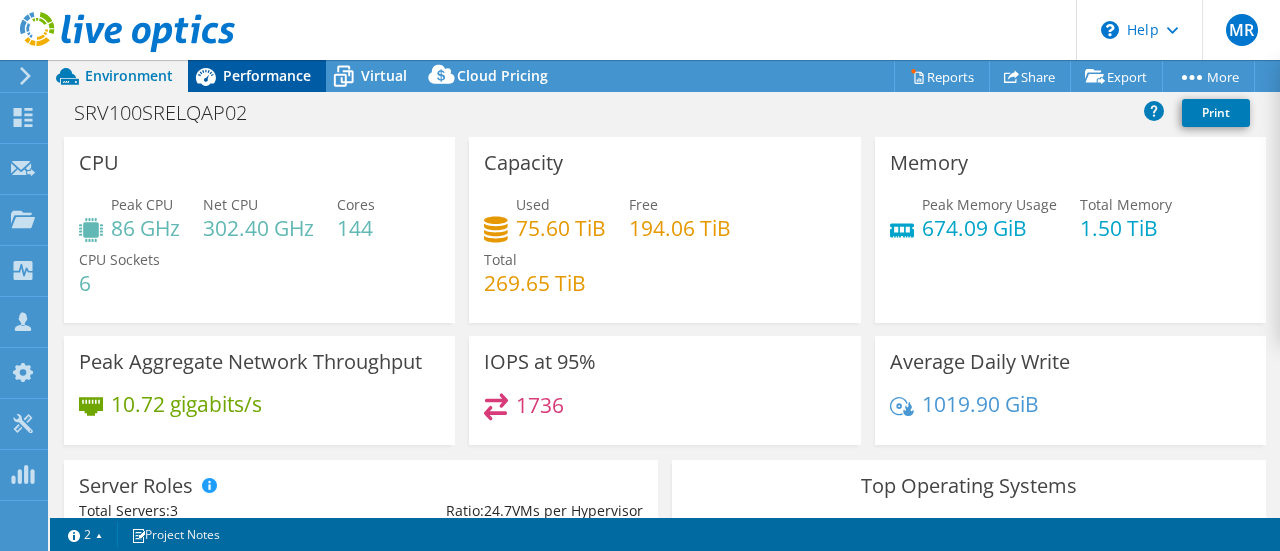 click on "Performance" at bounding box center [267, 75] 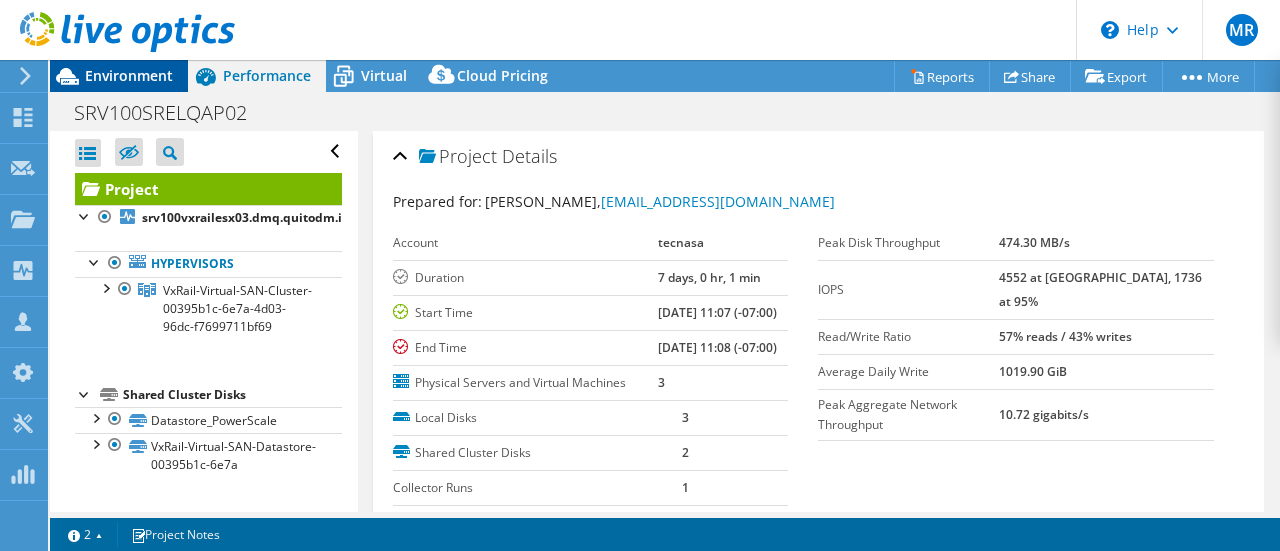 click on "Environment" at bounding box center (129, 75) 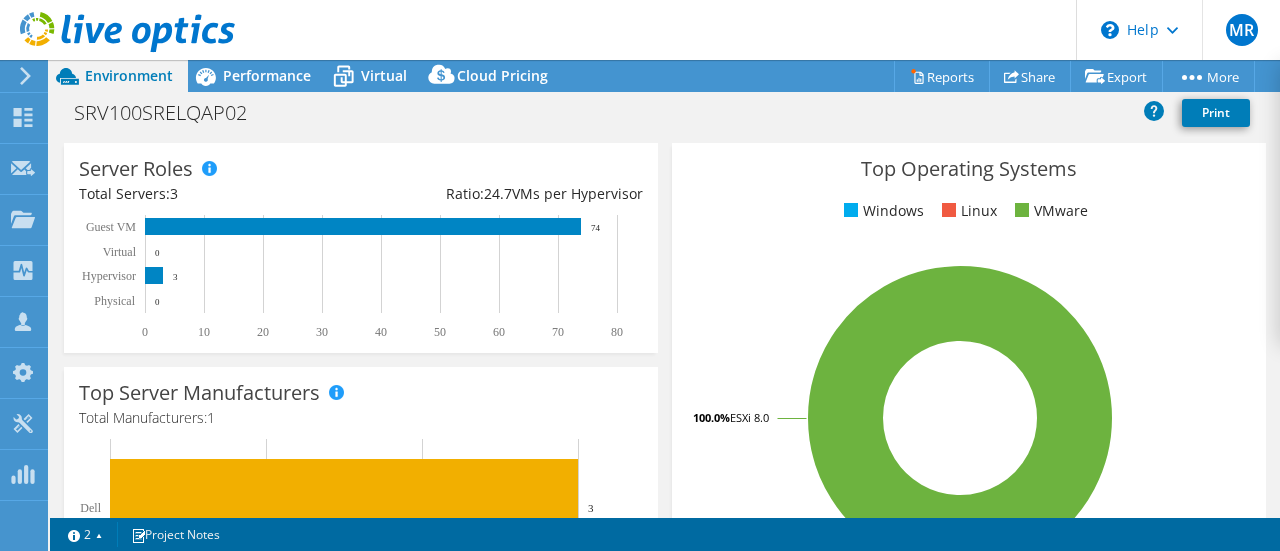scroll, scrollTop: 0, scrollLeft: 0, axis: both 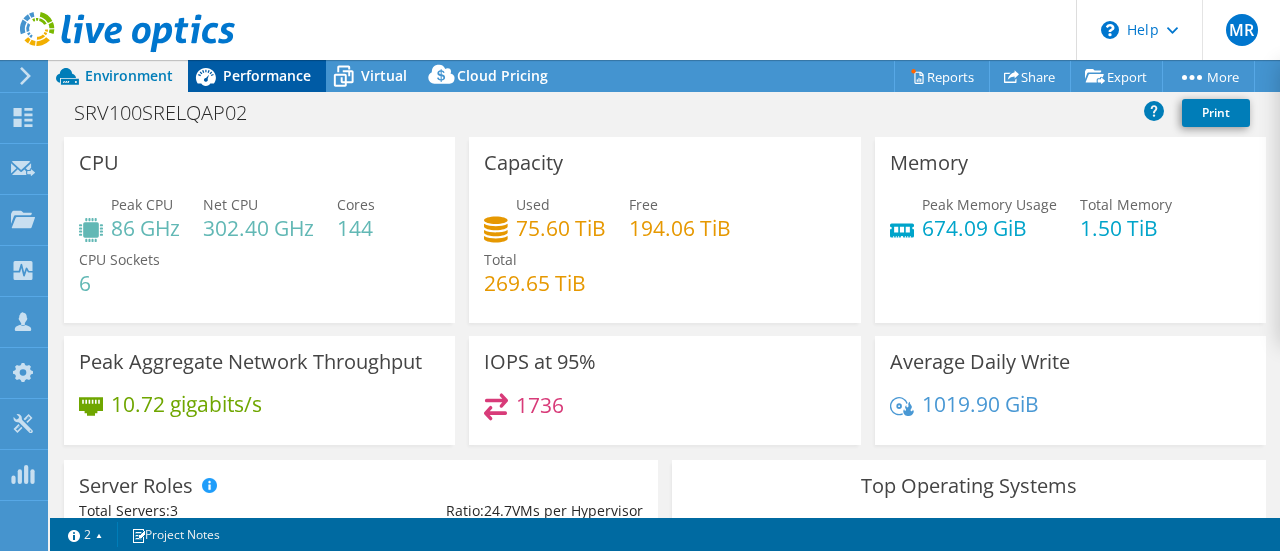 click on "Performance" at bounding box center (267, 75) 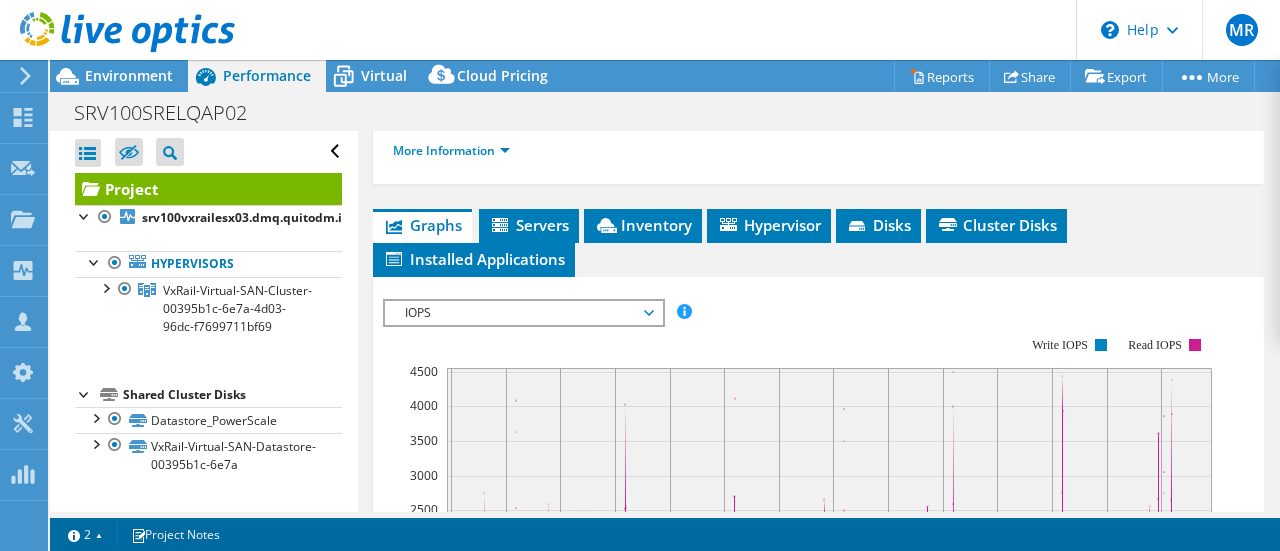 scroll, scrollTop: 460, scrollLeft: 0, axis: vertical 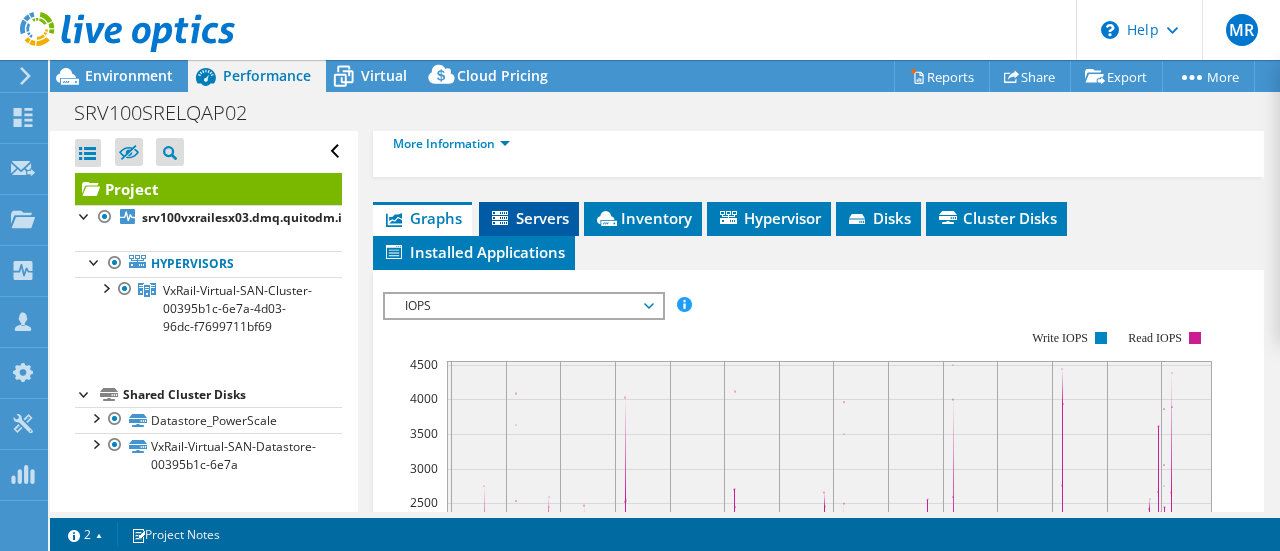 click on "Servers" at bounding box center (529, 218) 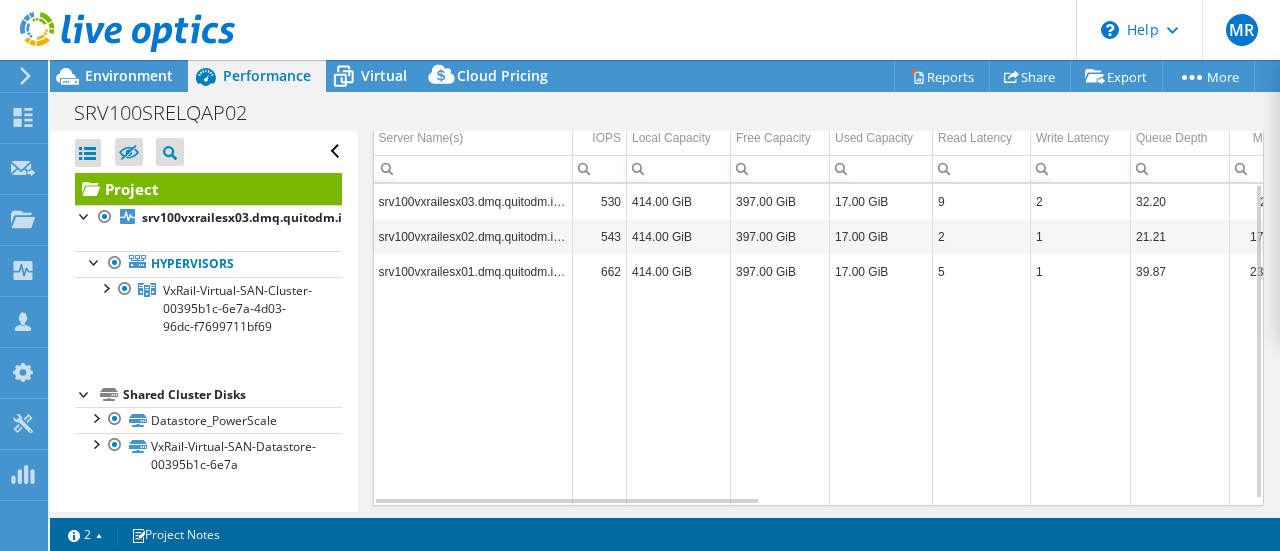 scroll, scrollTop: 593, scrollLeft: 0, axis: vertical 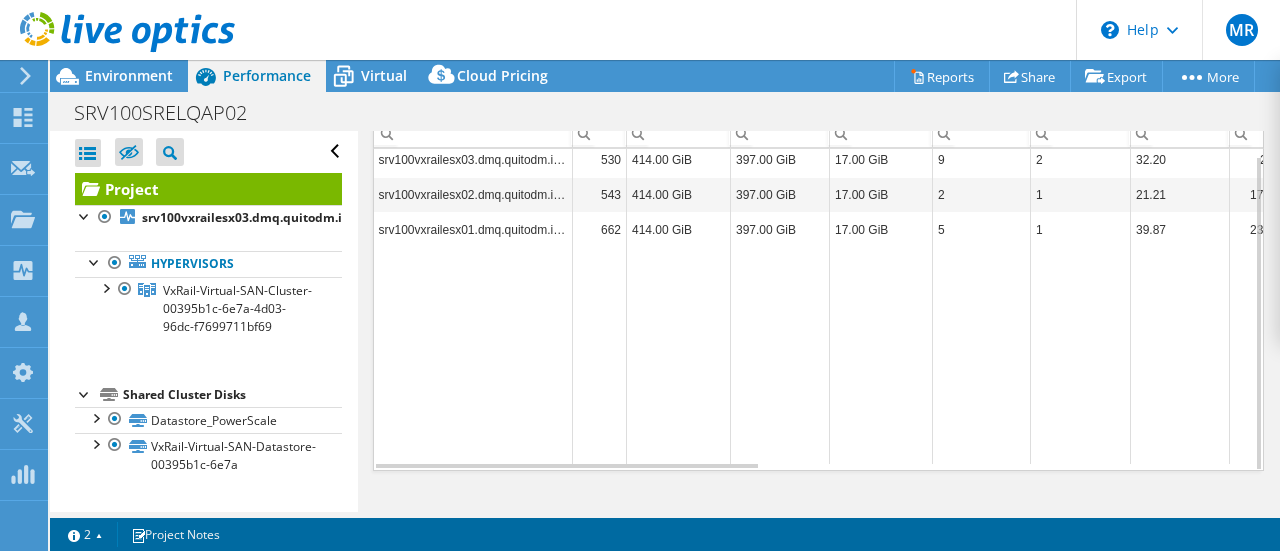 click on "Warnings
Messages
Queue Depth is not recorded from VMware VCenter servers and will be shown as zero.
Saturated core count is not recorded for VMware, Solaris and HP-UX and will be shown as zero.
Project Notes
Save
Discard Changes
1 2" at bounding box center (665, 534) 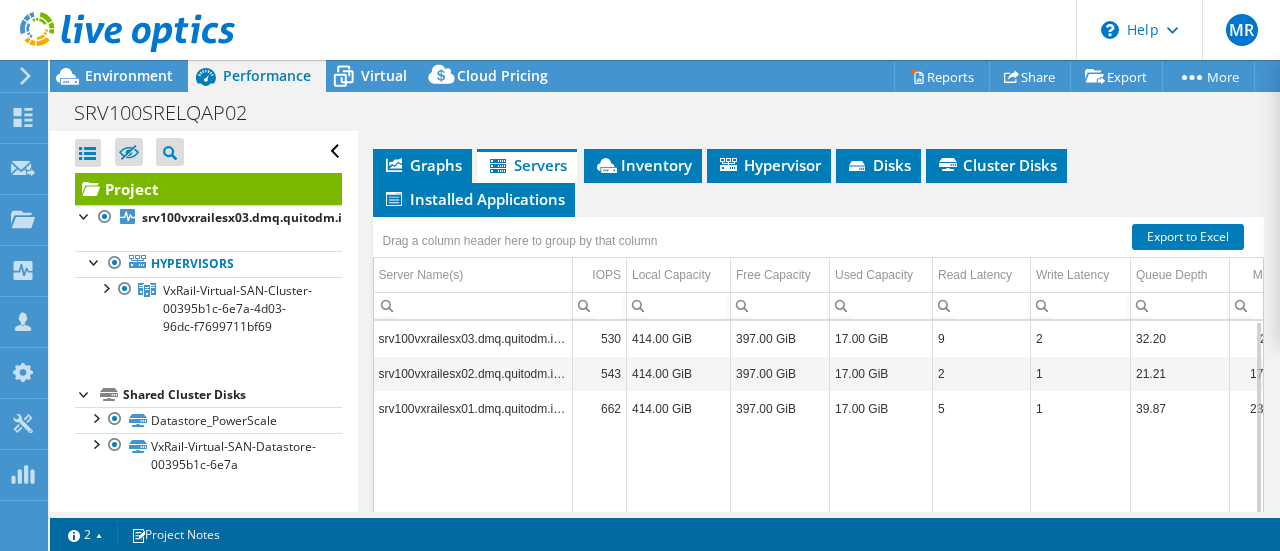 scroll, scrollTop: 512, scrollLeft: 0, axis: vertical 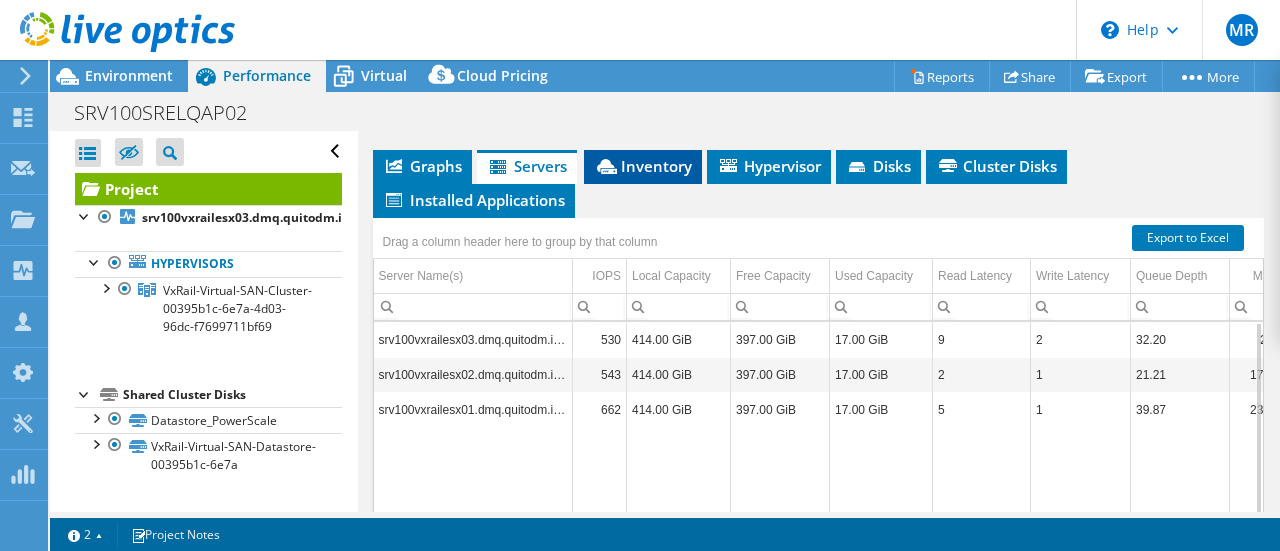 click on "Inventory" at bounding box center [643, 166] 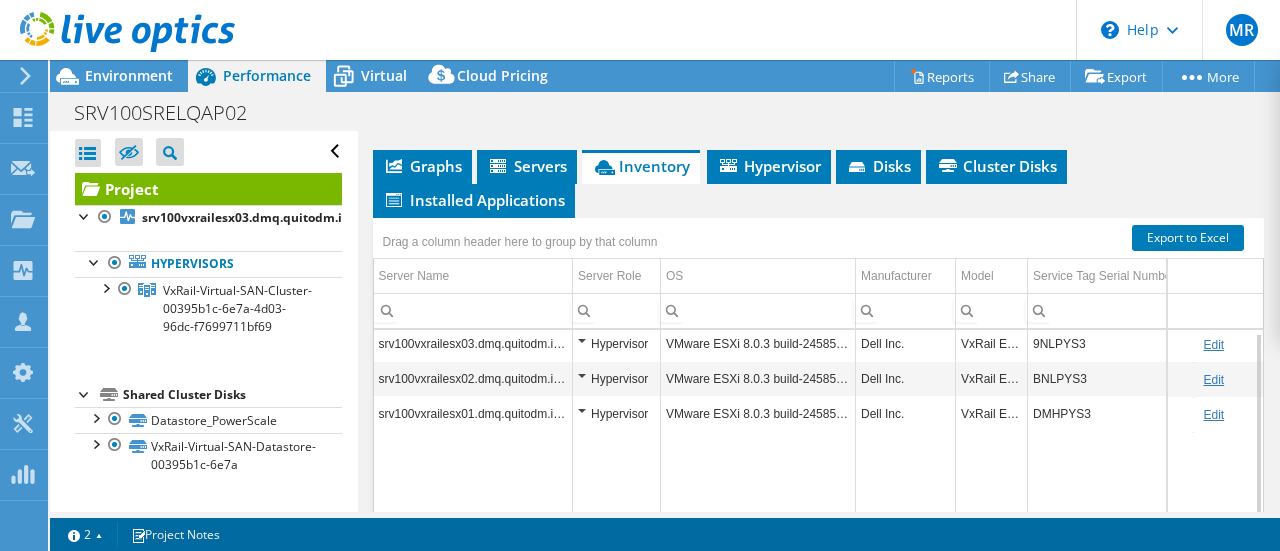 scroll, scrollTop: 3, scrollLeft: 0, axis: vertical 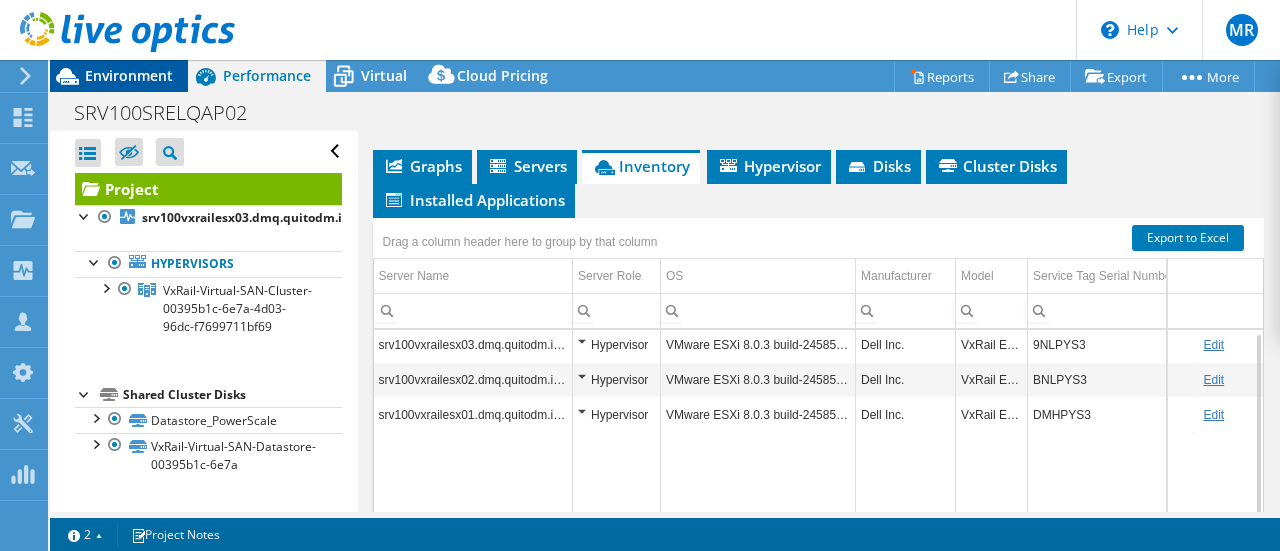 click on "Environment" at bounding box center (129, 75) 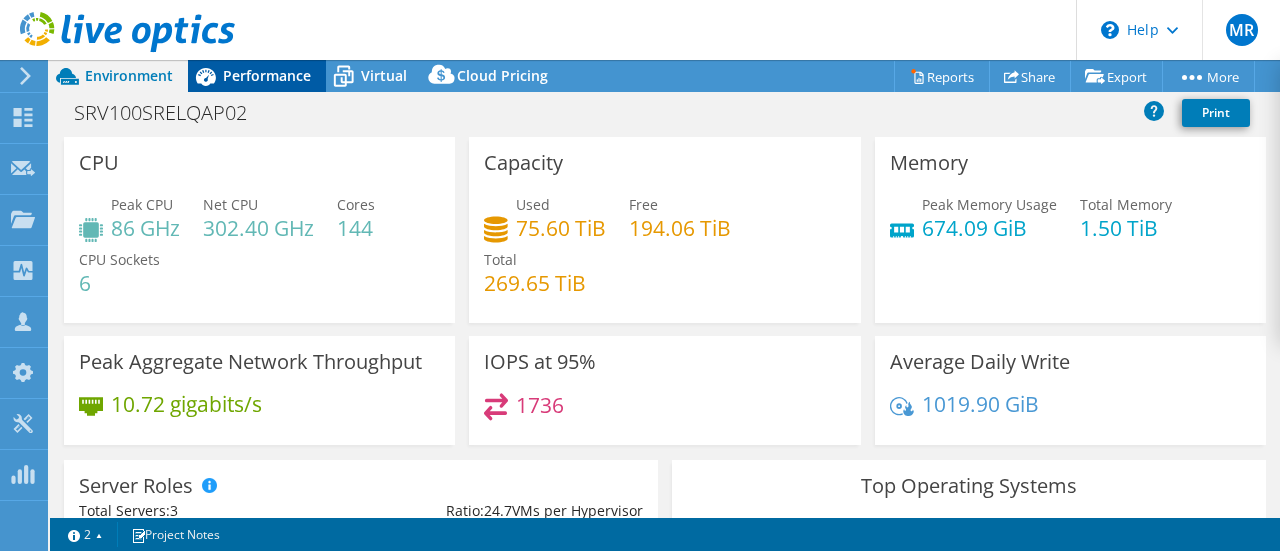 click on "Performance" at bounding box center [267, 75] 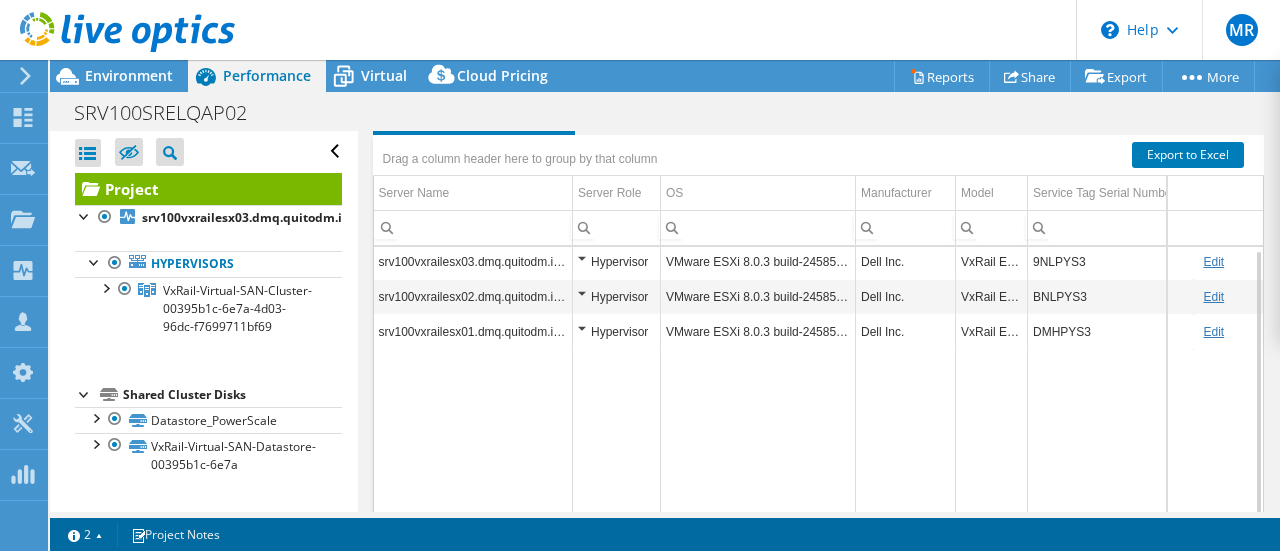 scroll, scrollTop: 637, scrollLeft: 0, axis: vertical 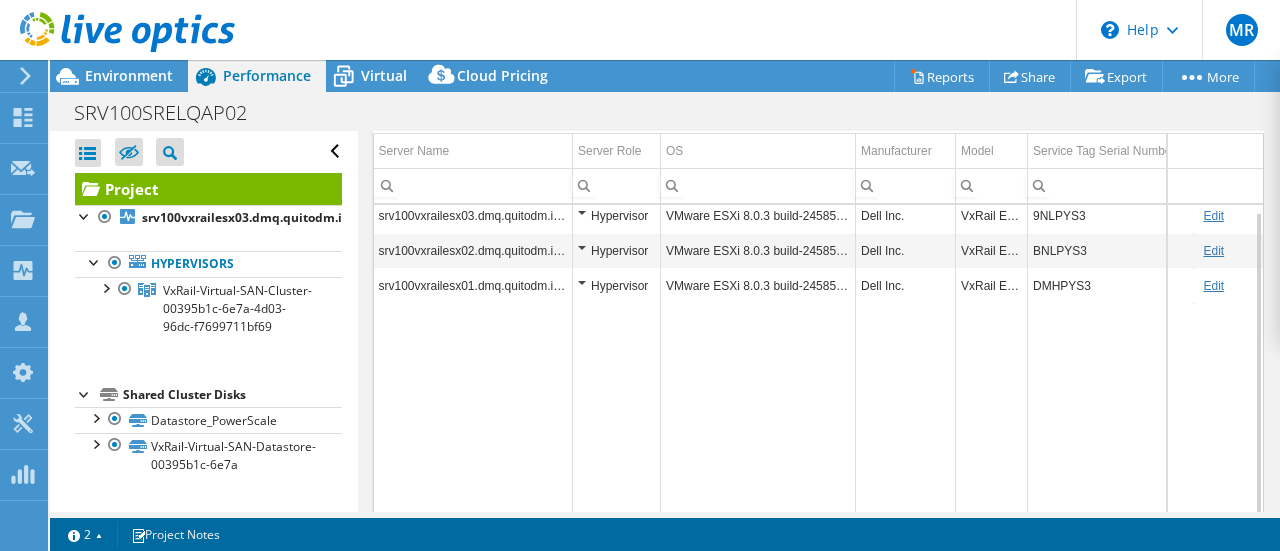 click on "VMware ESXi 8.0.3 build-24585383" at bounding box center [758, 285] 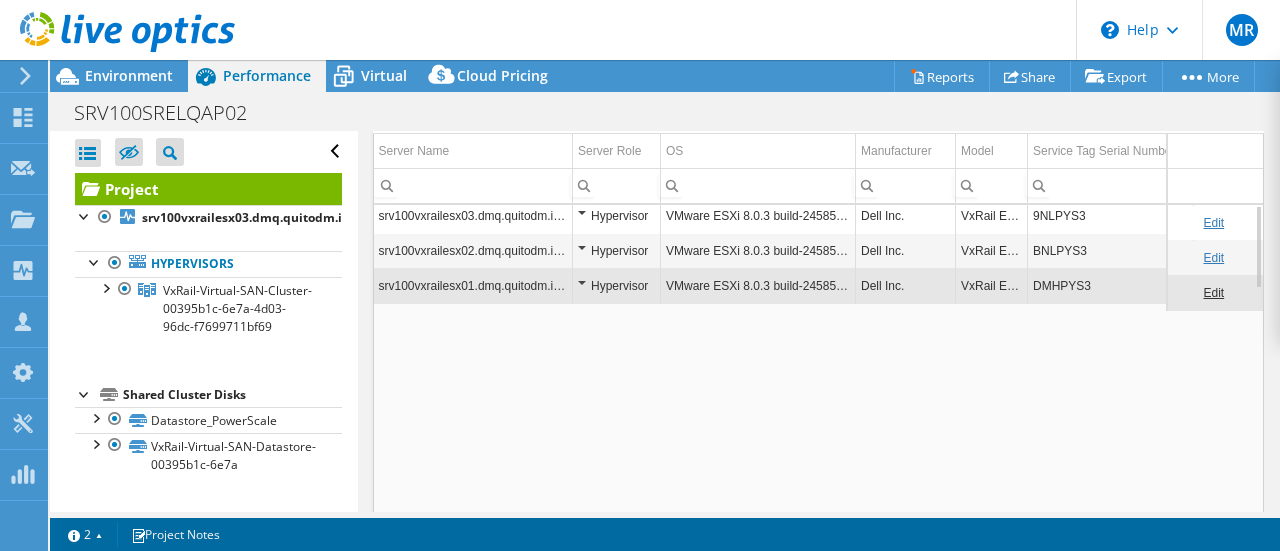 scroll, scrollTop: 0, scrollLeft: 0, axis: both 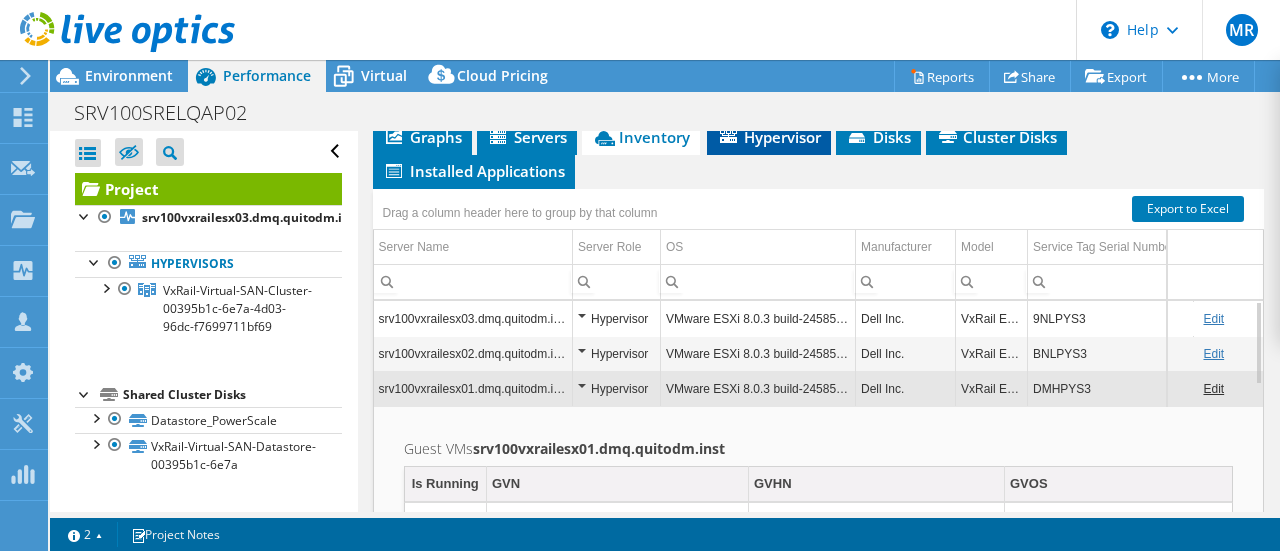 click on "Hypervisor" at bounding box center (769, 137) 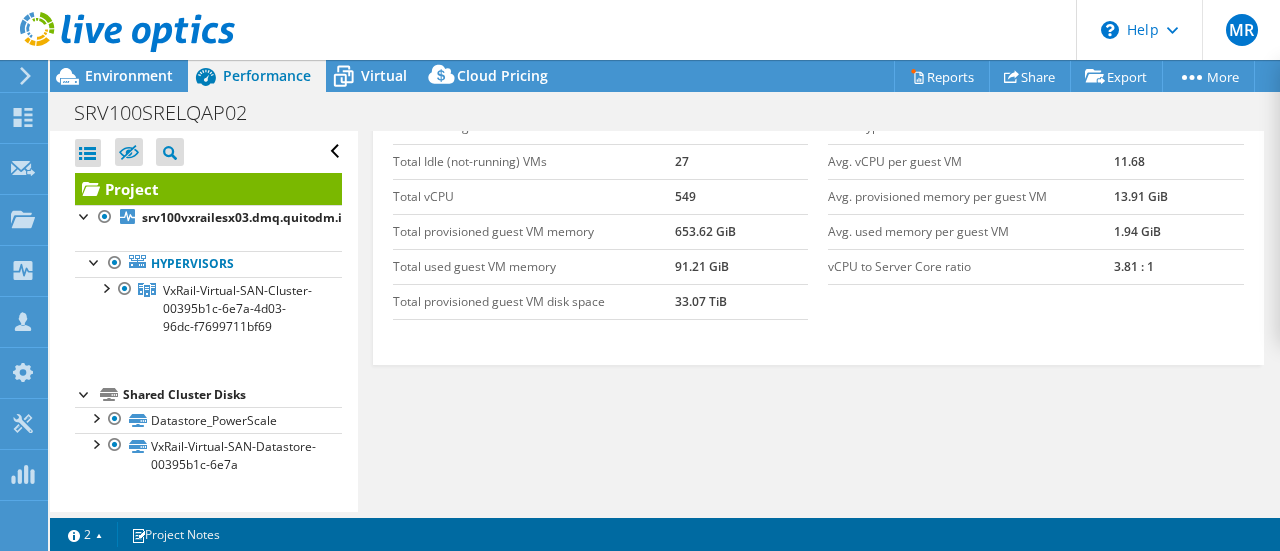 scroll, scrollTop: 536, scrollLeft: 0, axis: vertical 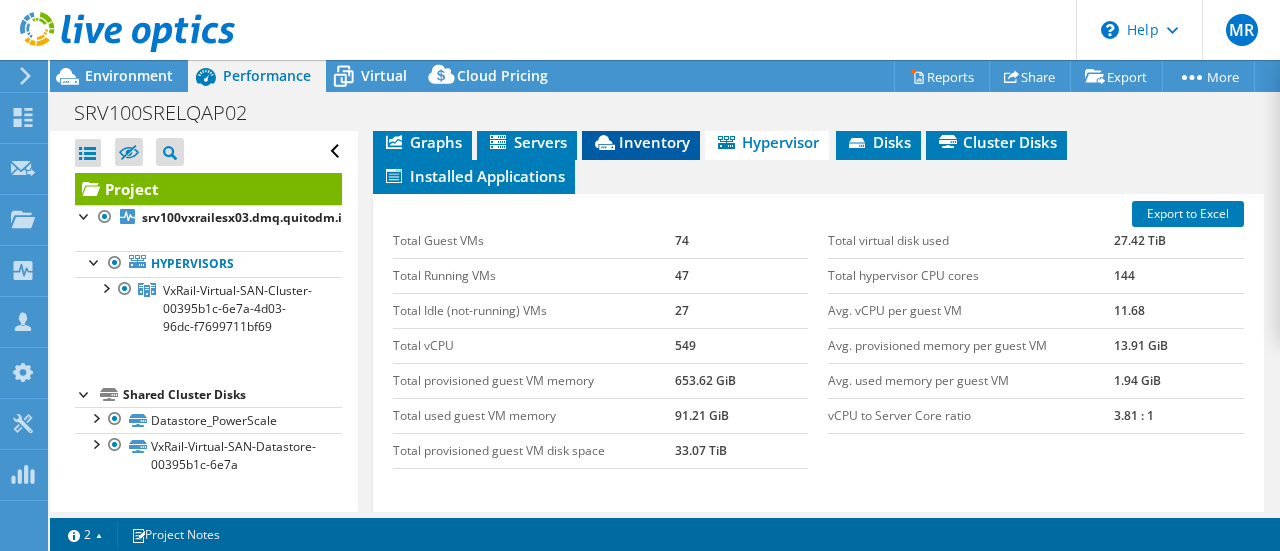 click on "Inventory" at bounding box center (641, 142) 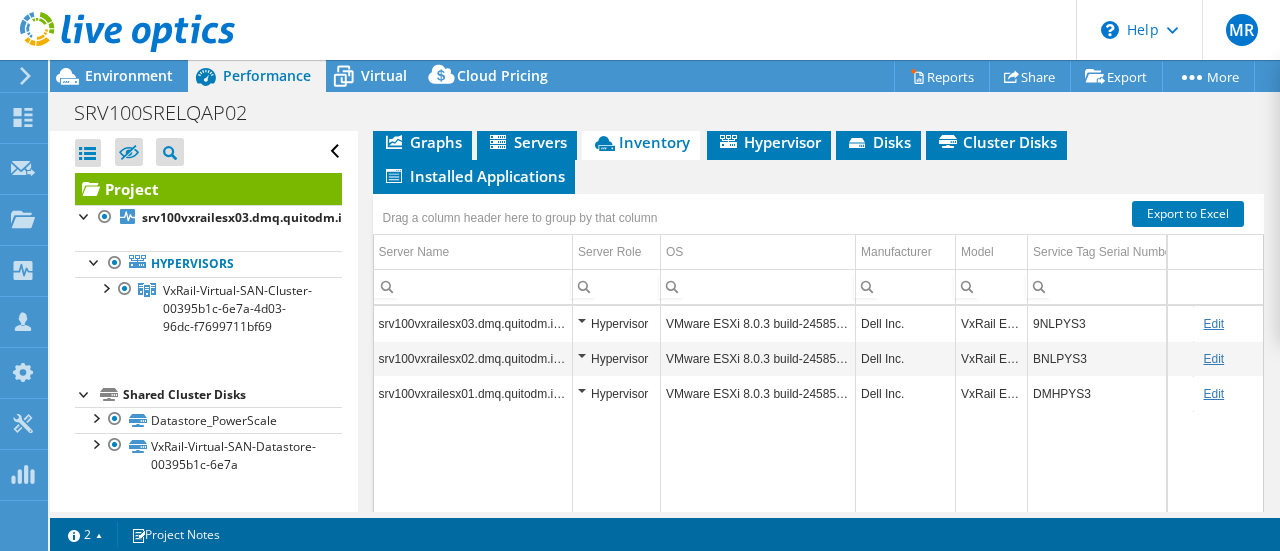 scroll, scrollTop: 7, scrollLeft: 0, axis: vertical 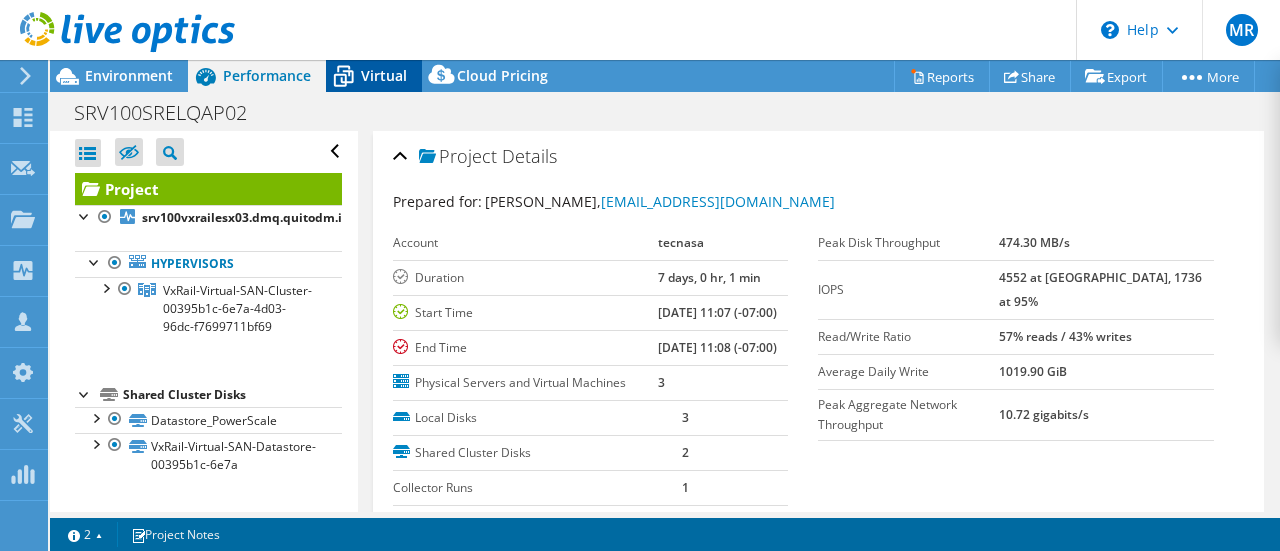 click 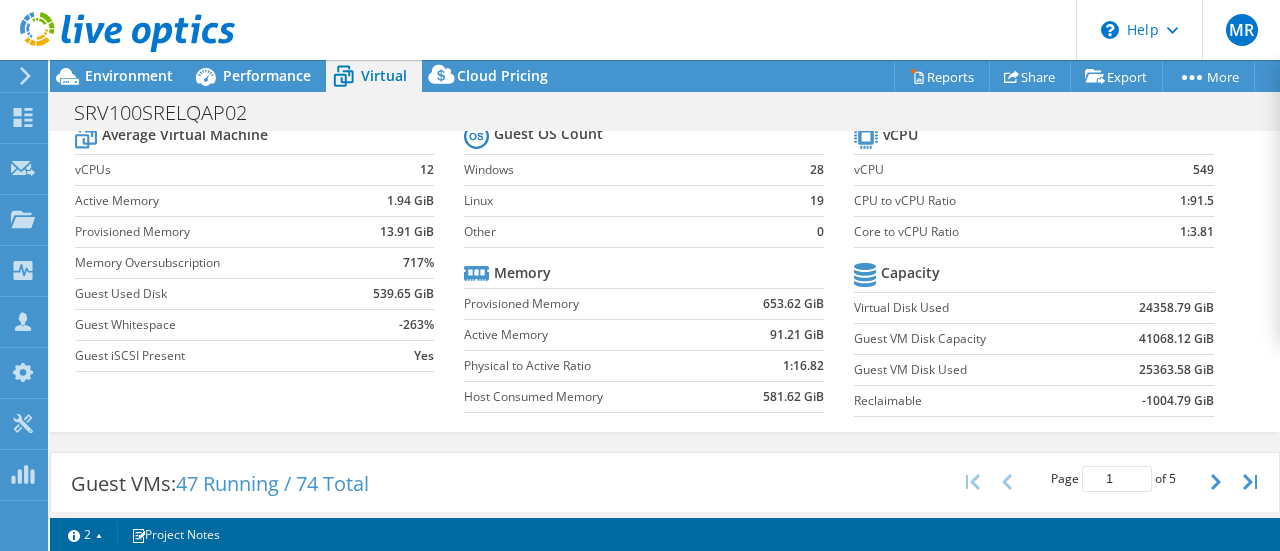 scroll, scrollTop: 73, scrollLeft: 0, axis: vertical 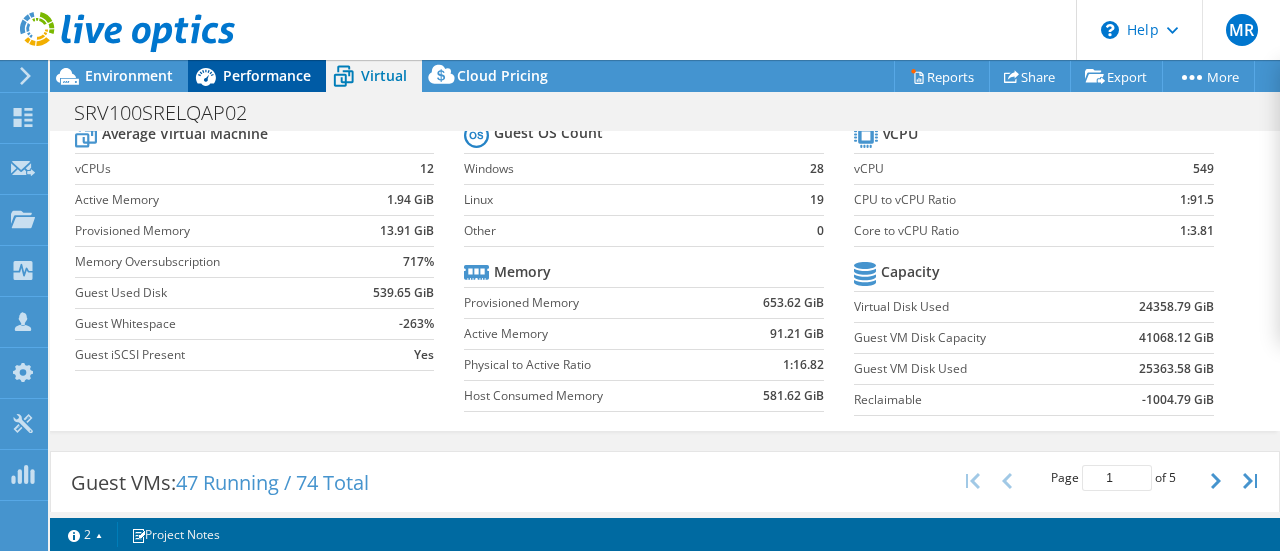 click on "Performance" at bounding box center [267, 75] 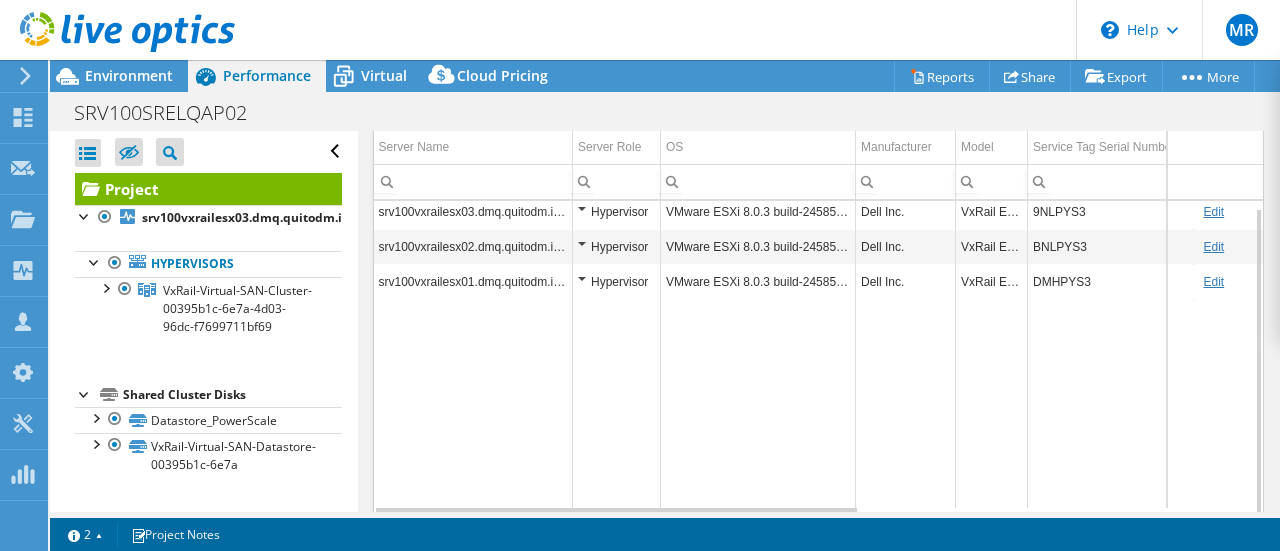 scroll, scrollTop: 725, scrollLeft: 0, axis: vertical 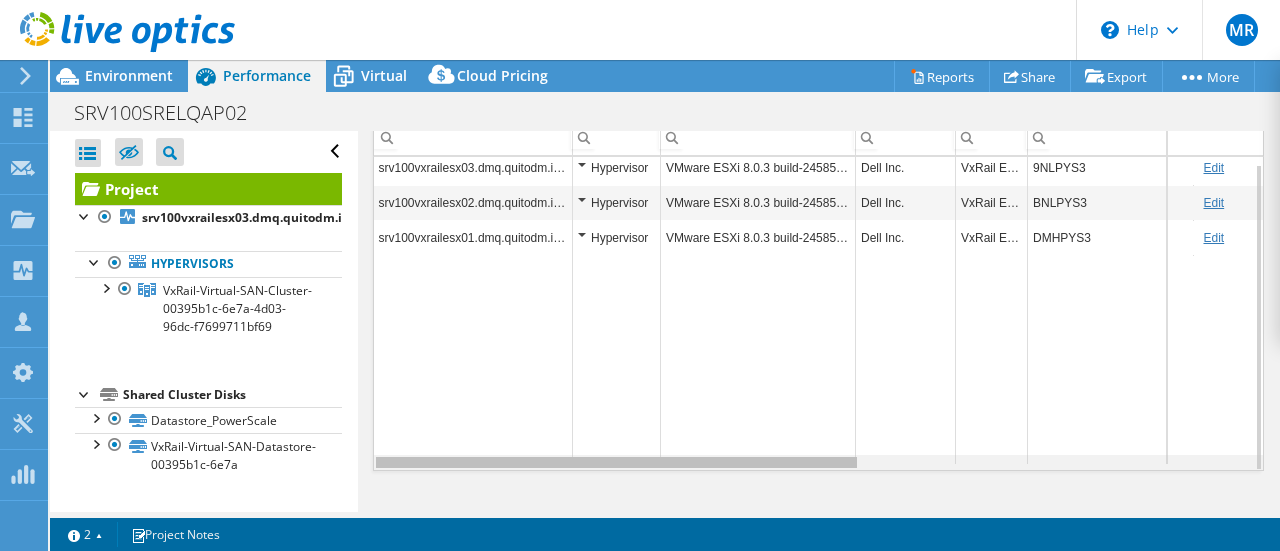 drag, startPoint x: 759, startPoint y: 480, endPoint x: 584, endPoint y: 531, distance: 182.28 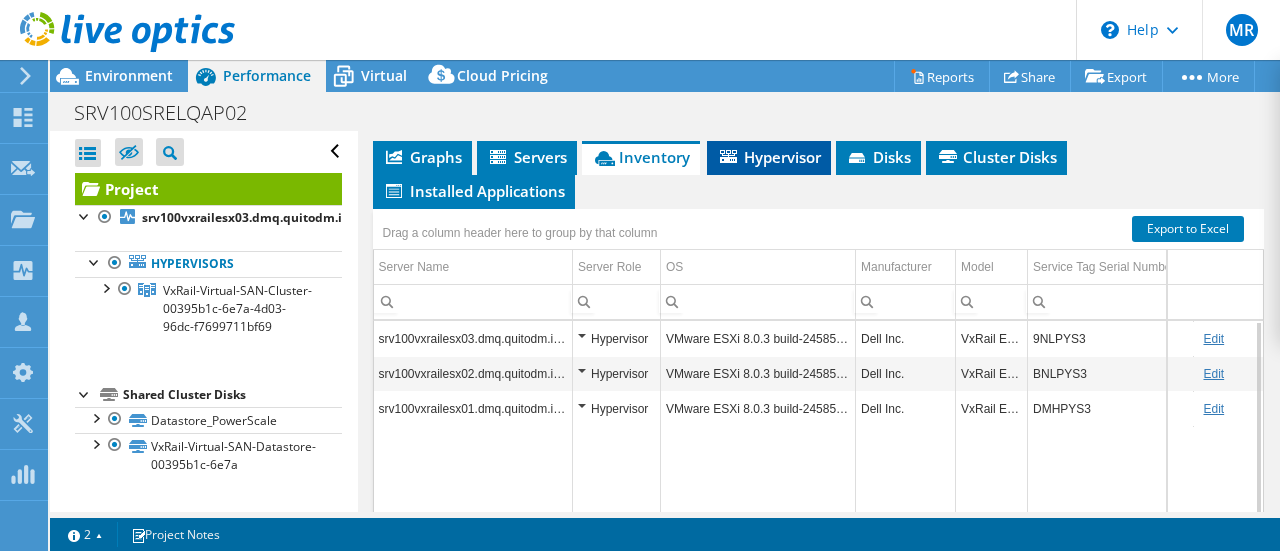 click on "Hypervisor" at bounding box center (769, 157) 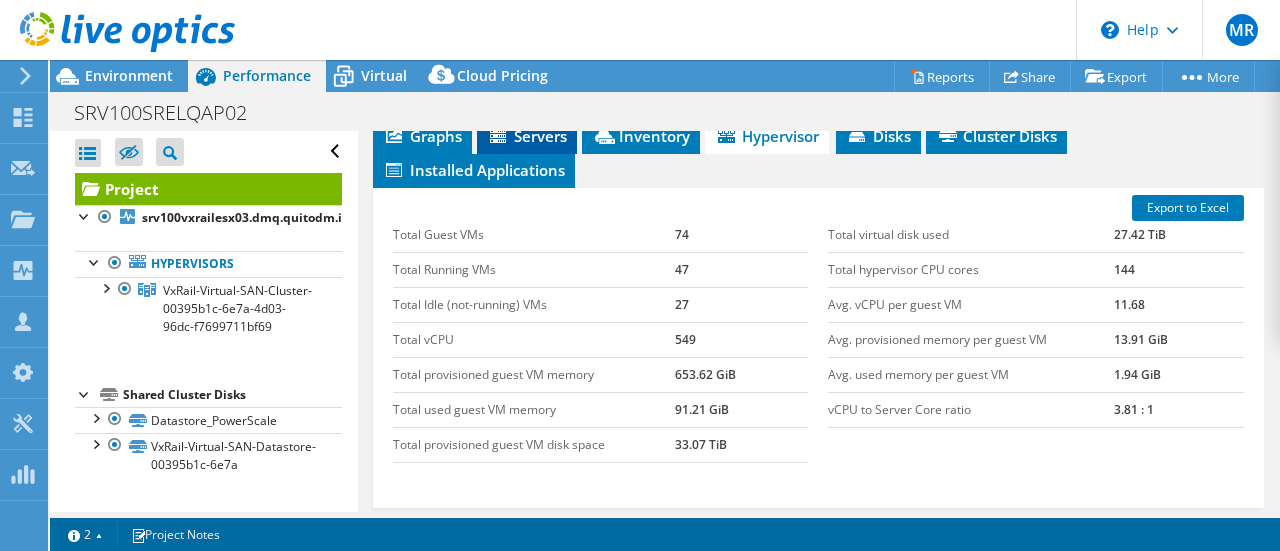 click 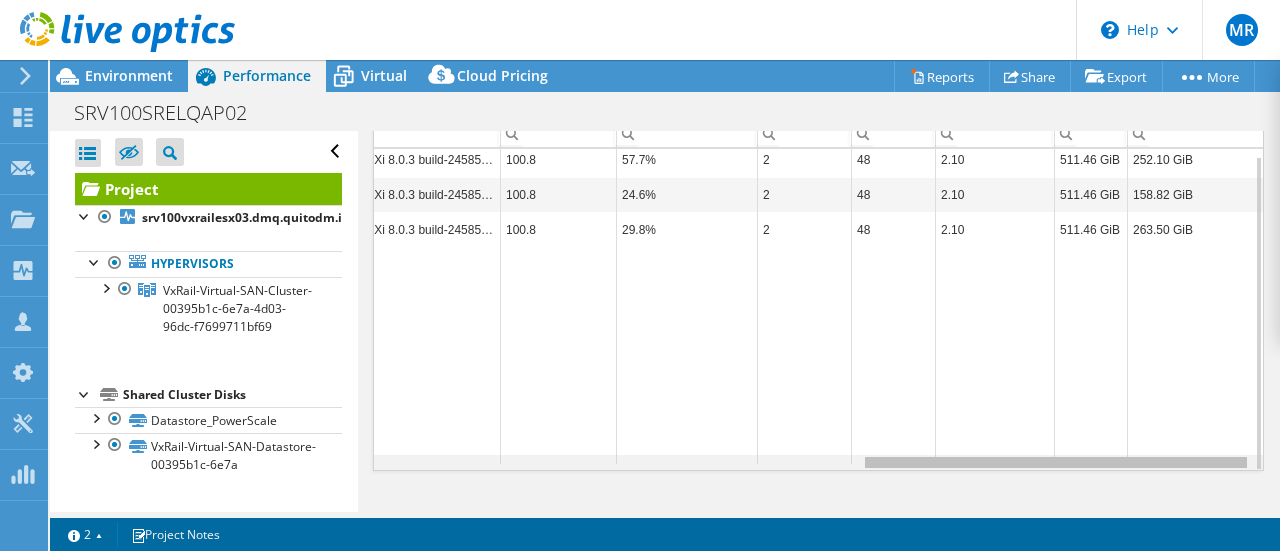 drag, startPoint x: 730, startPoint y: 503, endPoint x: 1242, endPoint y: 590, distance: 519.339 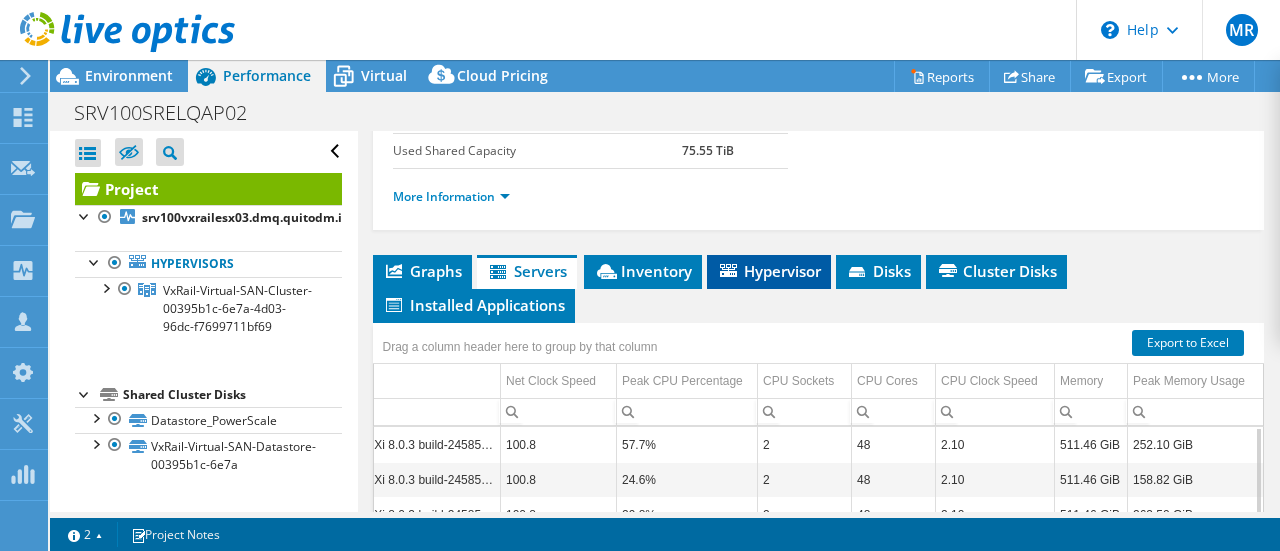 click on "Hypervisor" at bounding box center [769, 271] 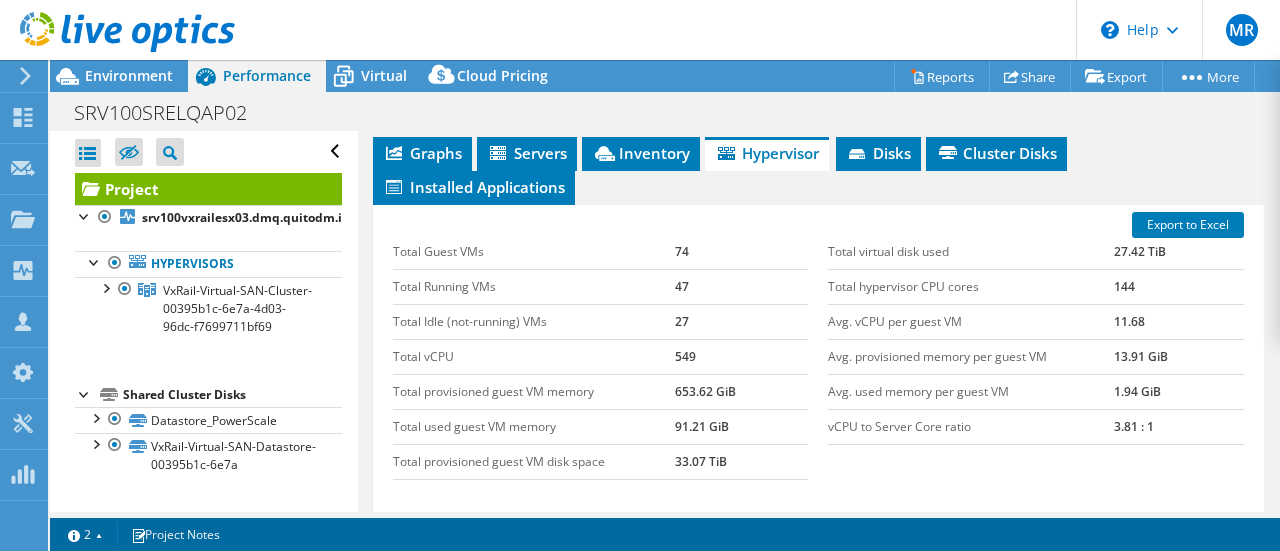 click on "More Information" at bounding box center (451, 78) 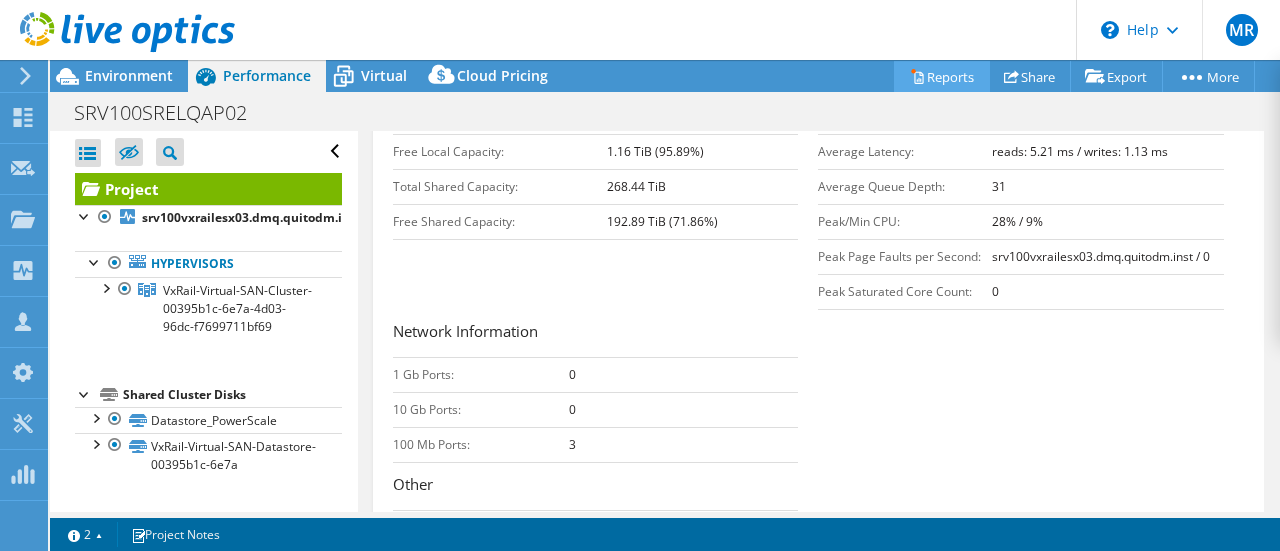 click on "Reports" at bounding box center [942, 76] 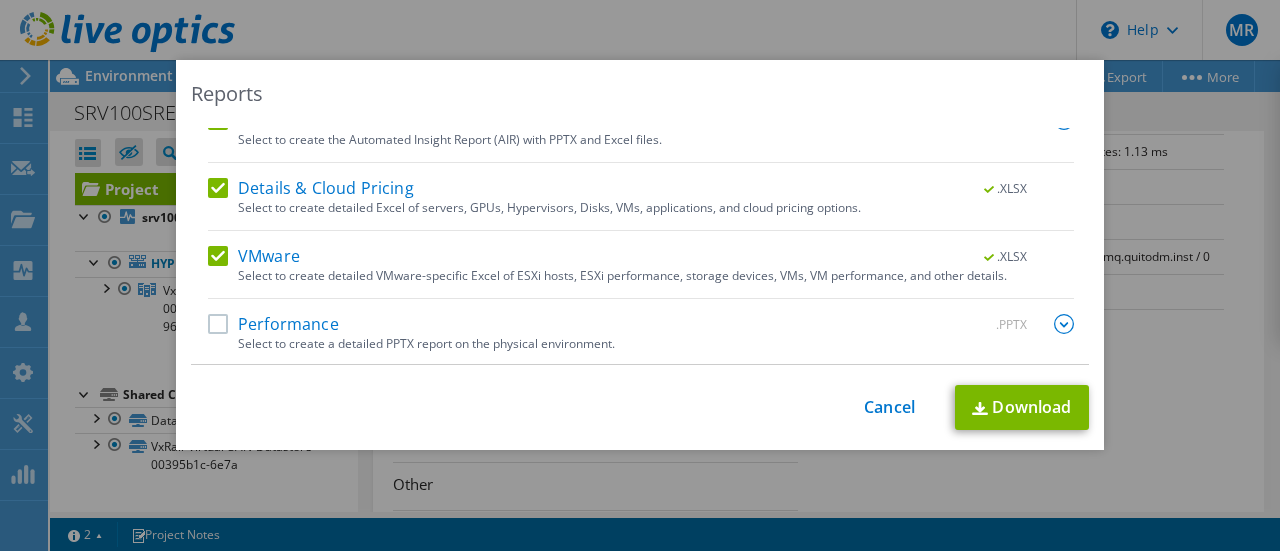 click on "Performance" at bounding box center [273, 324] 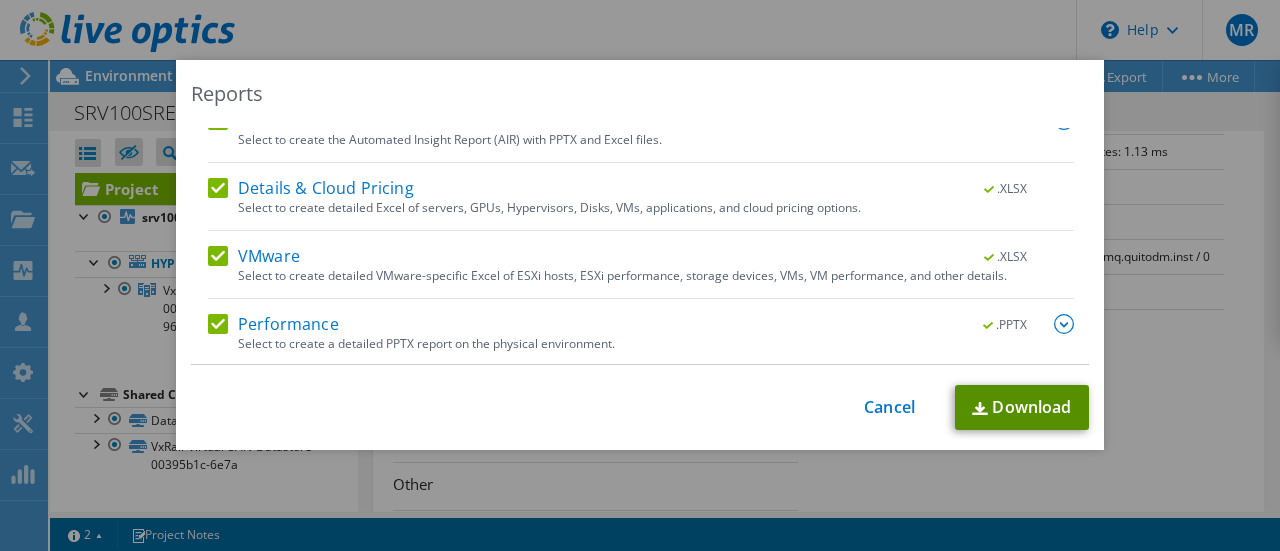 click on "Download" at bounding box center (1022, 407) 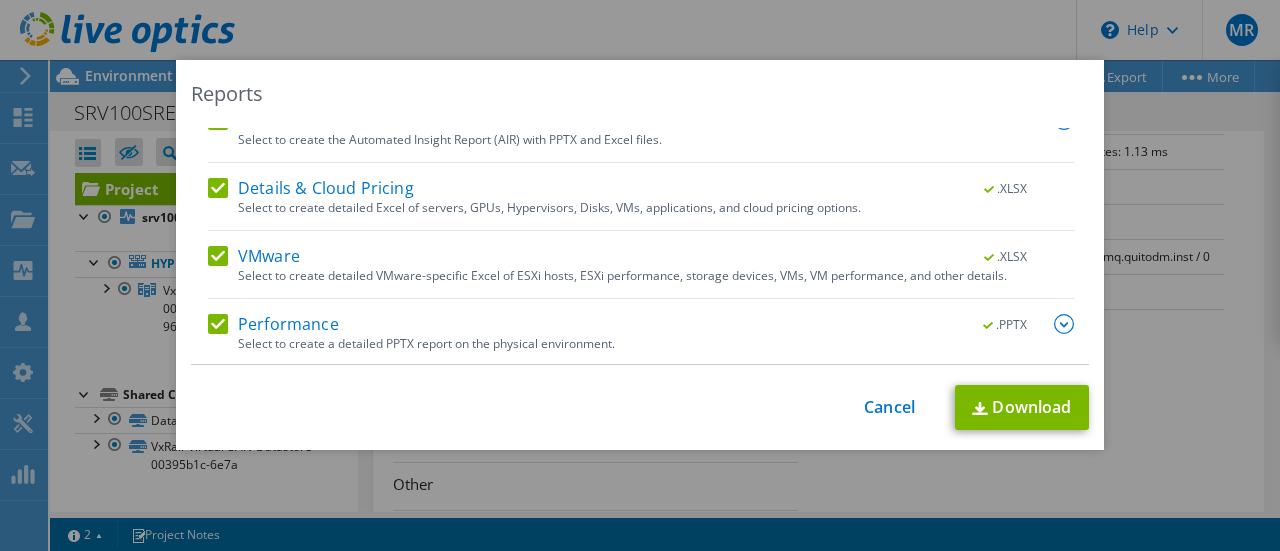 click on "Reports
Select Region for Cloud Pricing
Asia Pacific ([GEOGRAPHIC_DATA])
[GEOGRAPHIC_DATA] ([GEOGRAPHIC_DATA])
[GEOGRAPHIC_DATA] ([GEOGRAPHIC_DATA])
[GEOGRAPHIC_DATA] ([GEOGRAPHIC_DATA])
[GEOGRAPHIC_DATA] ([GEOGRAPHIC_DATA])
[GEOGRAPHIC_DATA]
[GEOGRAPHIC_DATA]
[GEOGRAPHIC_DATA] ([GEOGRAPHIC_DATA])
[GEOGRAPHIC_DATA] ([GEOGRAPHIC_DATA])
[GEOGRAPHIC_DATA] ([GEOGRAPHIC_DATA])
[GEOGRAPHIC_DATA] [GEOGRAPHIC_DATA] ([US_STATE])
[GEOGRAPHIC_DATA] [GEOGRAPHIC_DATA] ([US_STATE])
[GEOGRAPHIC_DATA] [GEOGRAPHIC_DATA] ([US_STATE])" at bounding box center [640, 275] 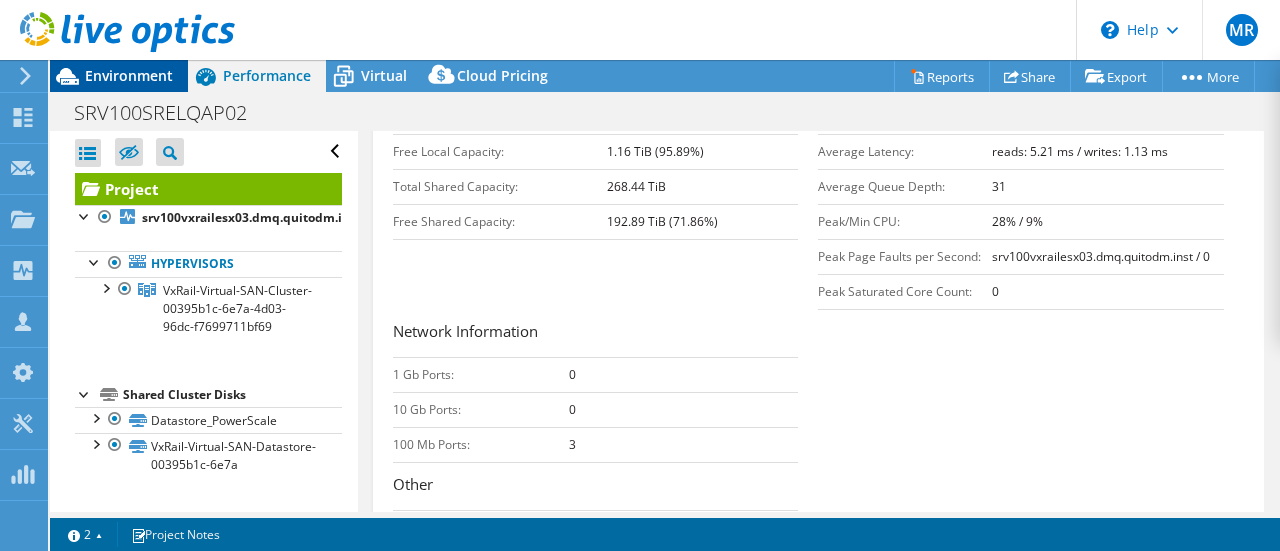 click on "Environment" at bounding box center (129, 75) 